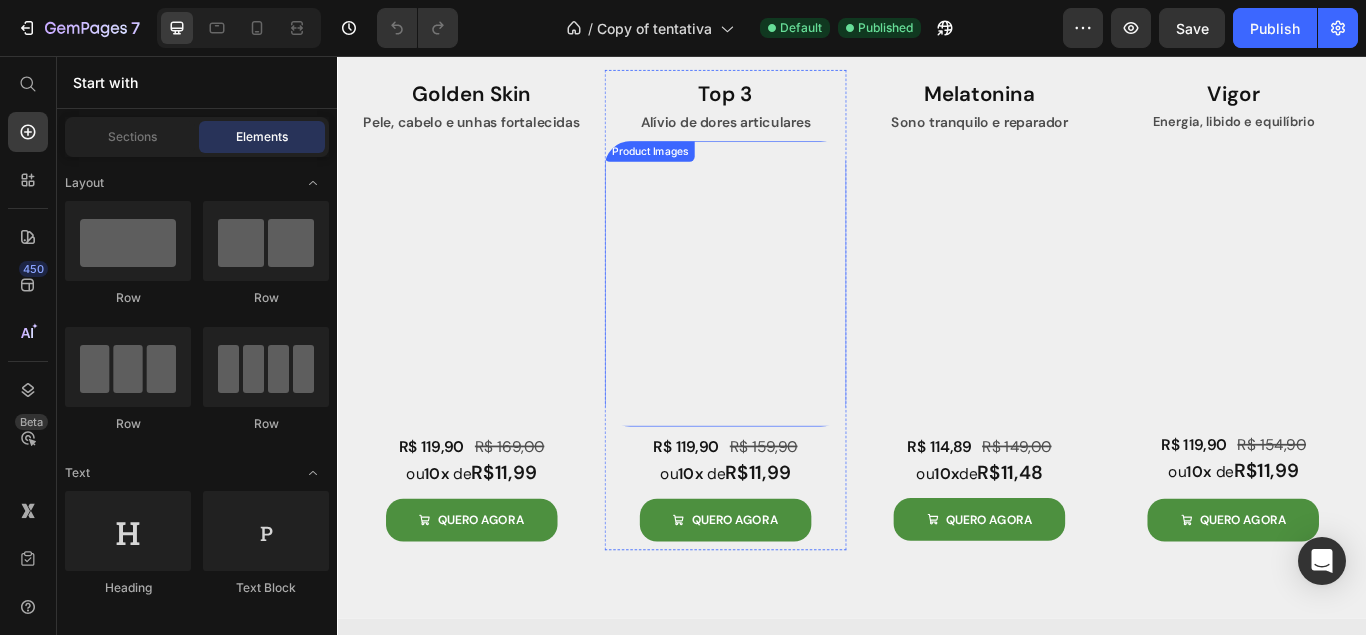 scroll, scrollTop: 816, scrollLeft: 0, axis: vertical 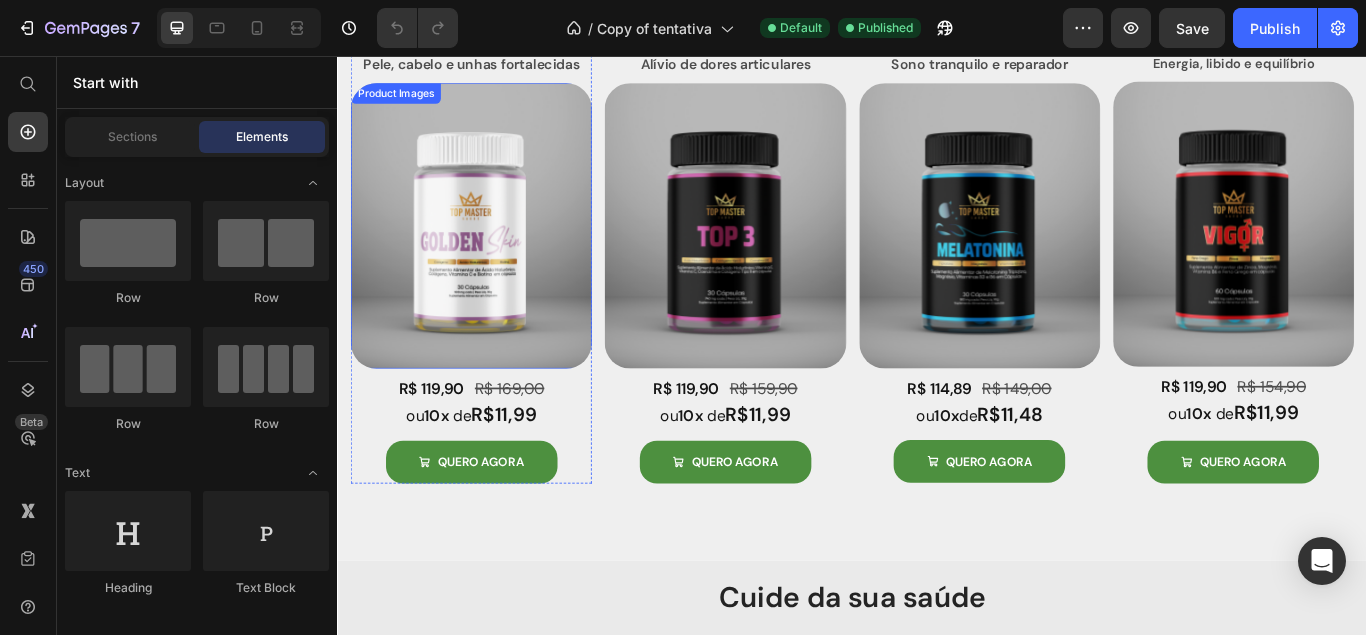 click at bounding box center [492, 254] 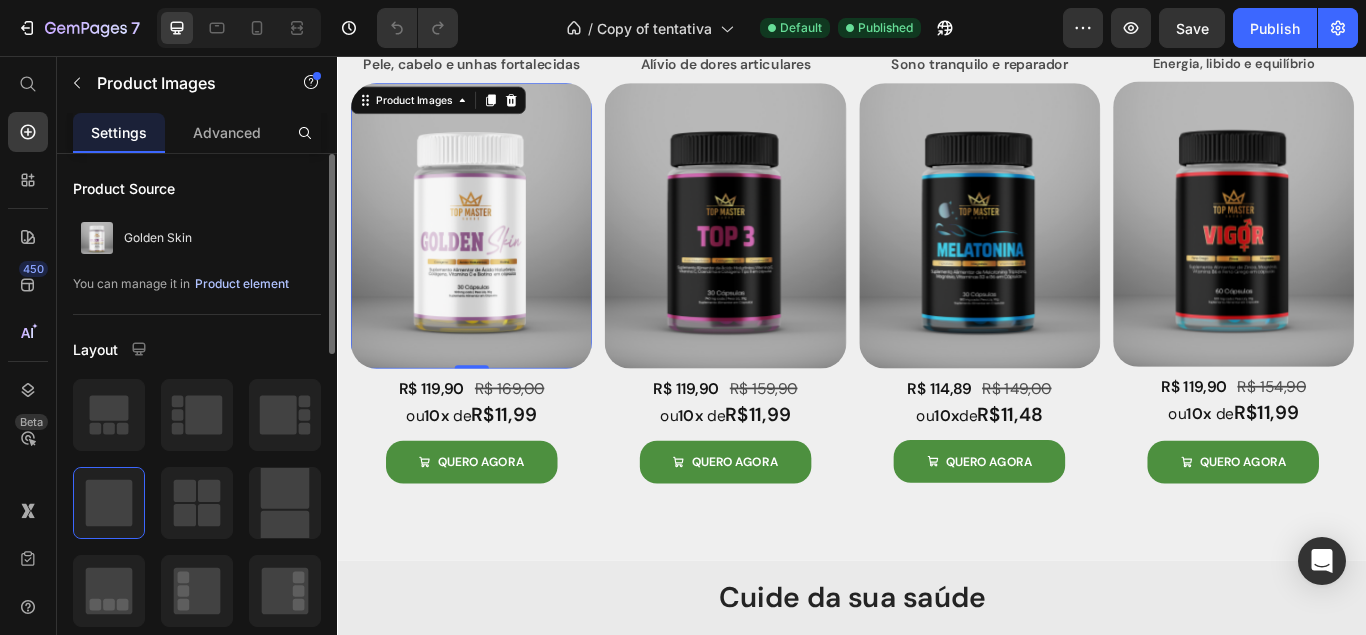 click on "Product element" at bounding box center (242, 284) 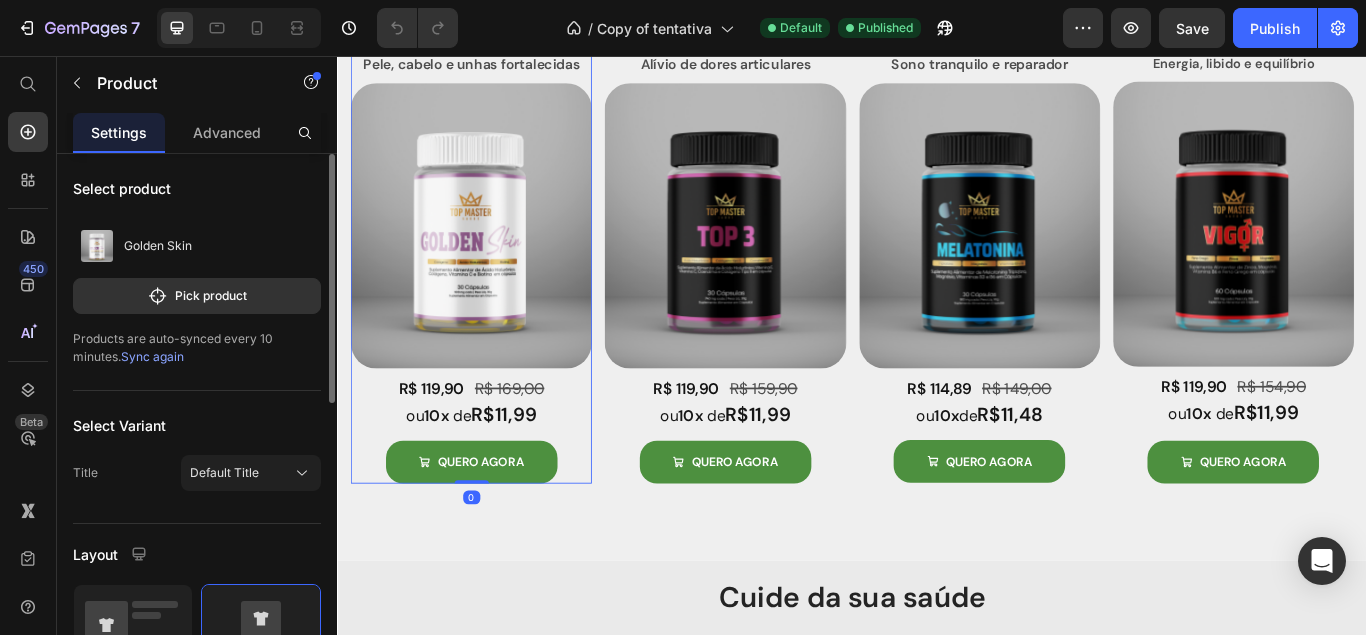 click on "Sync again" at bounding box center (152, 356) 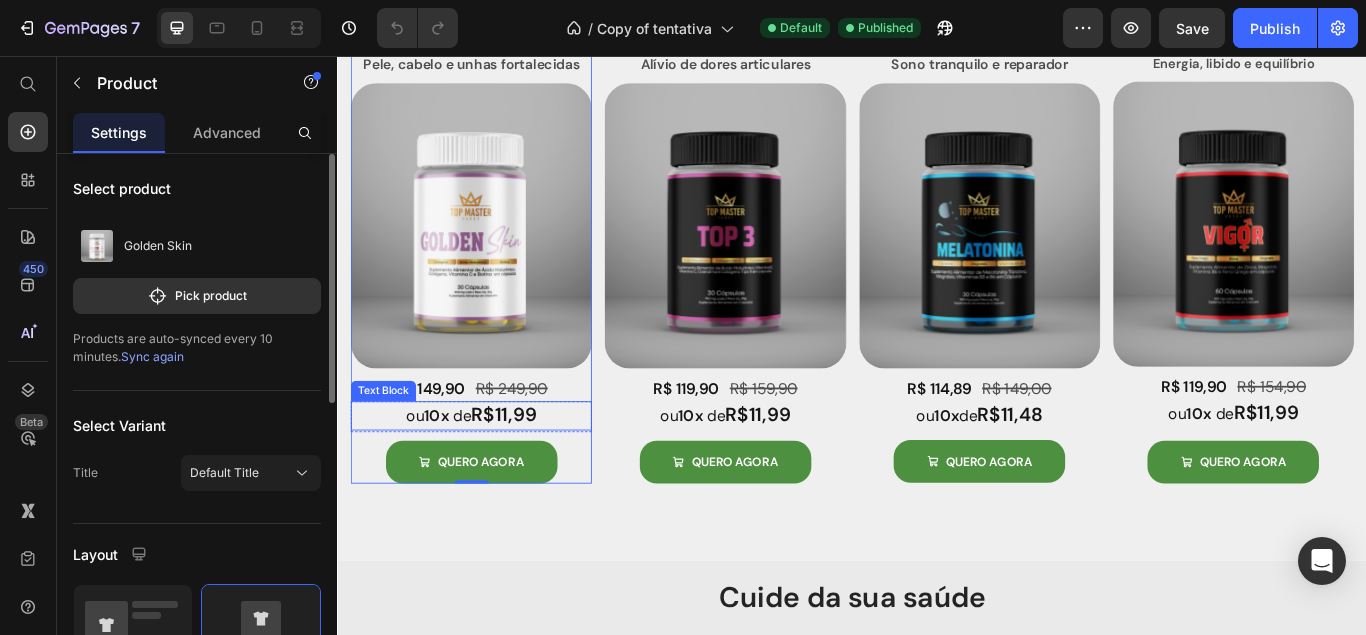 click on "R$11,99" at bounding box center [531, 474] 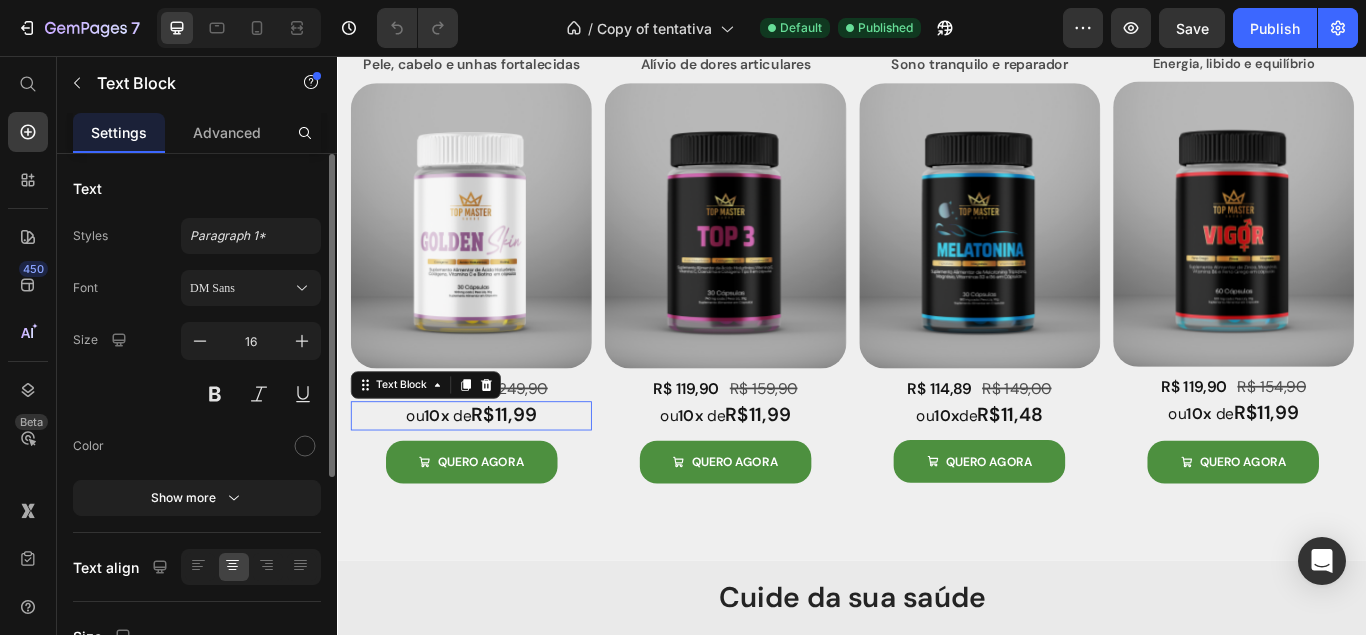 click on "R$11,99" at bounding box center (531, 474) 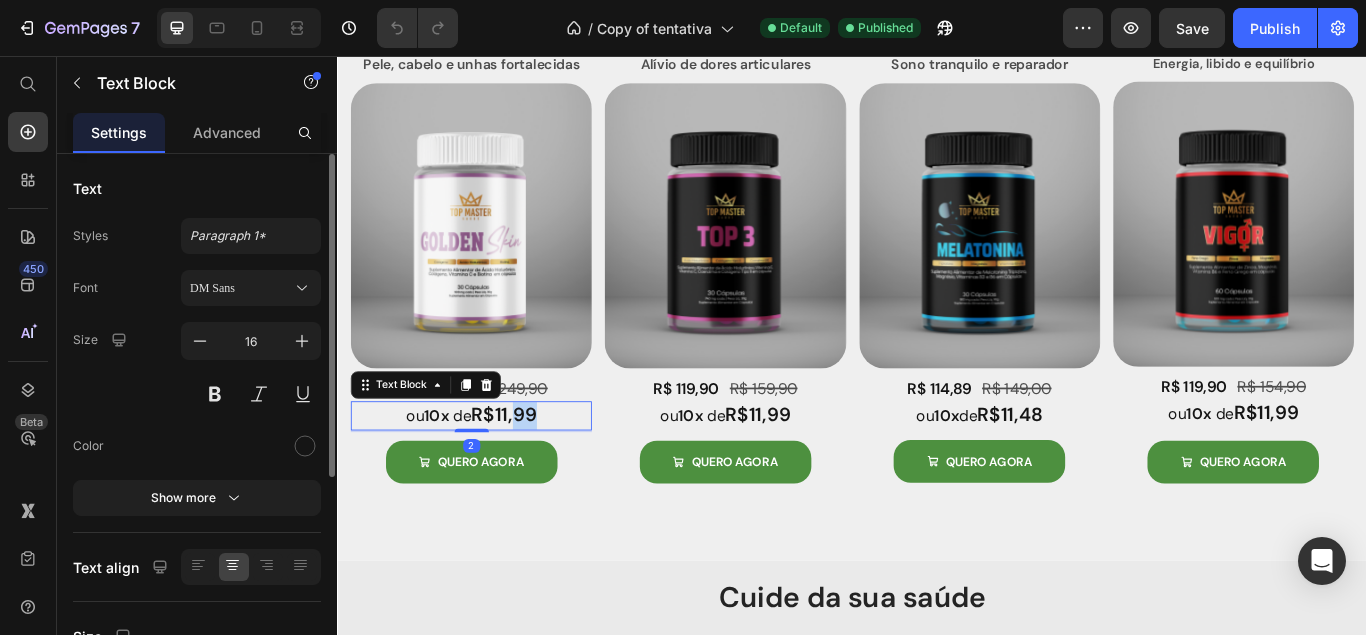 click on "R$11,99" at bounding box center (531, 474) 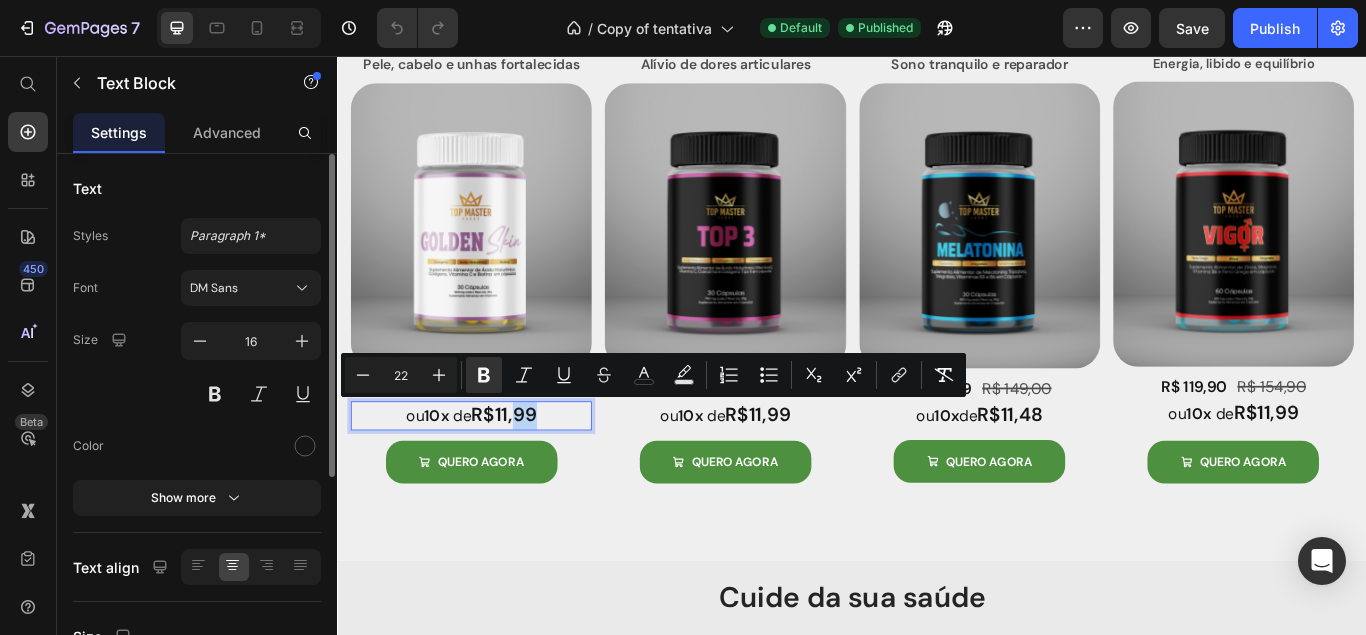 click on "R$11,99" at bounding box center (531, 474) 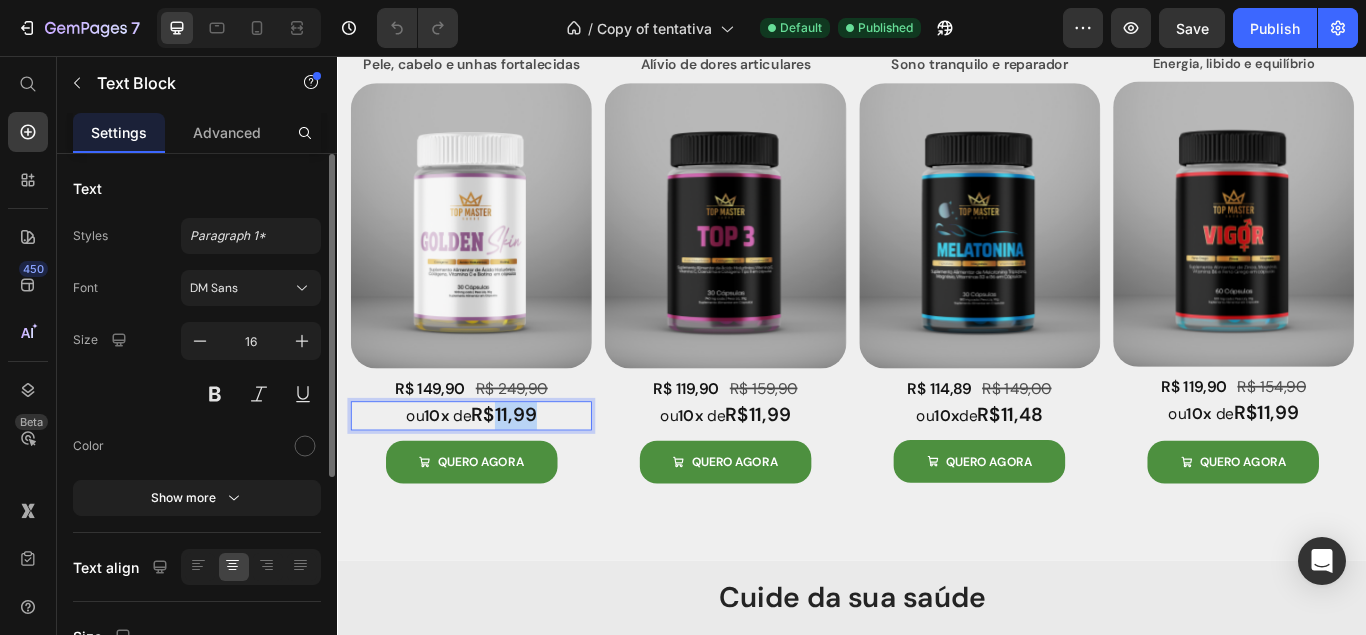 drag, startPoint x: 571, startPoint y: 474, endPoint x: 528, endPoint y: 475, distance: 43.011627 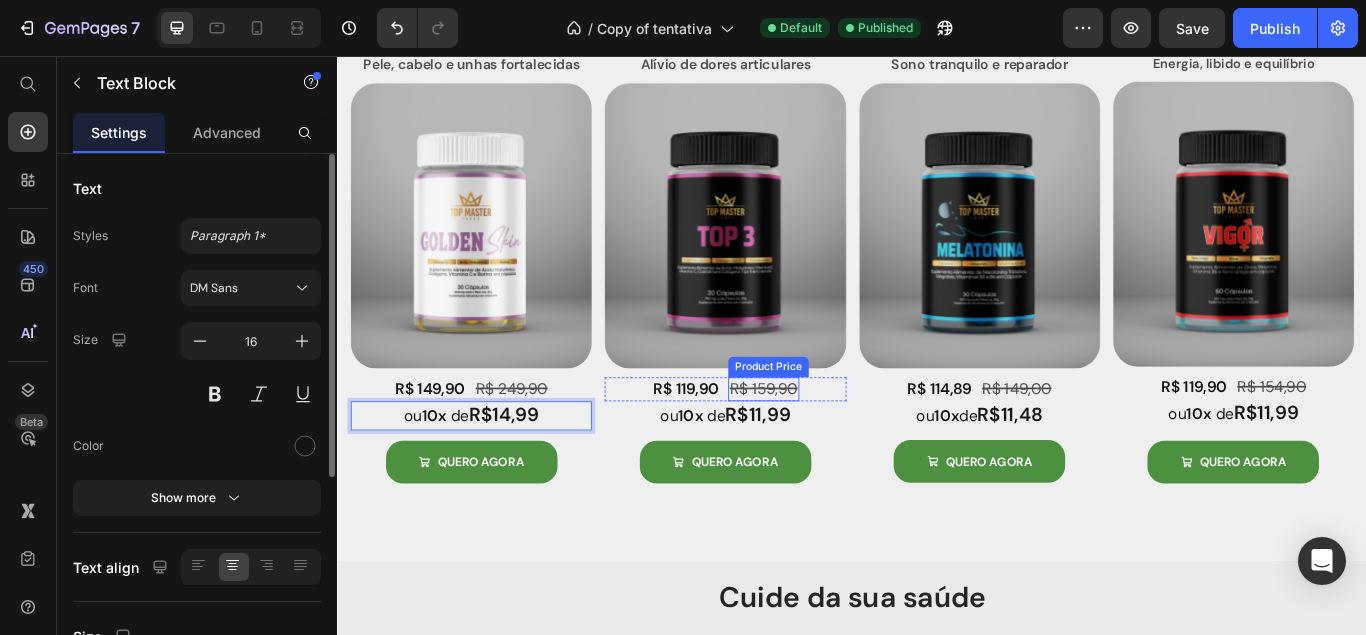 click at bounding box center (788, 254) 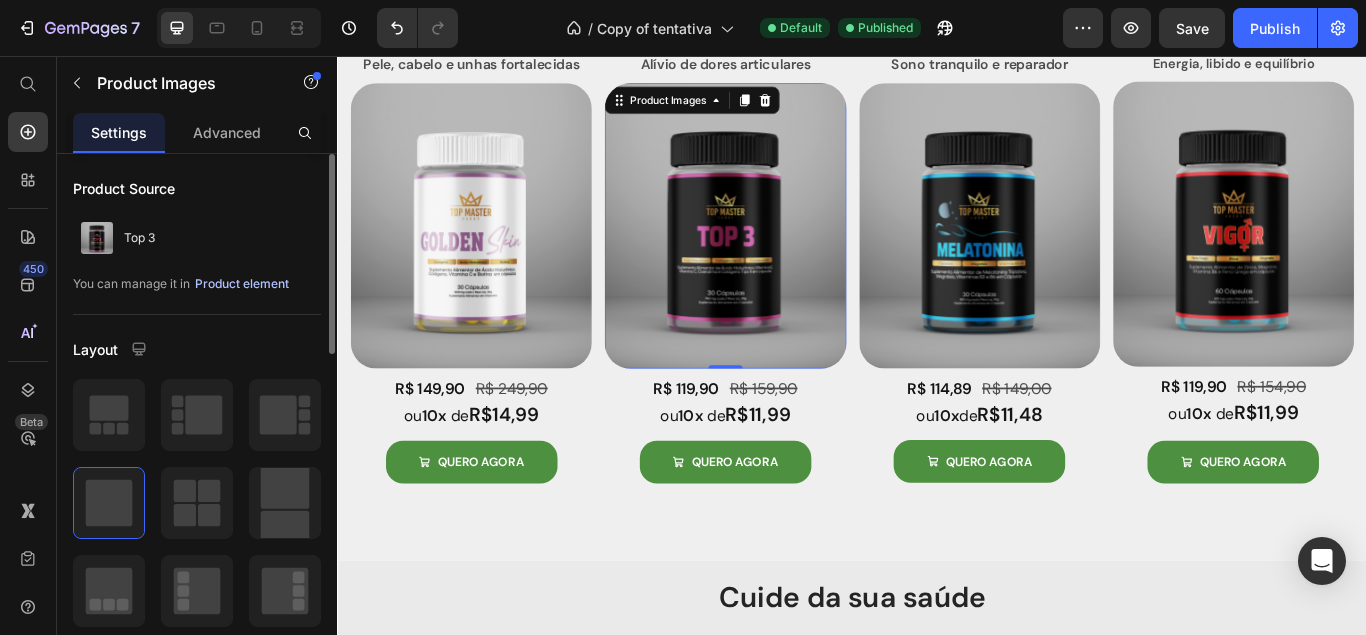 click on "Product element" at bounding box center (242, 284) 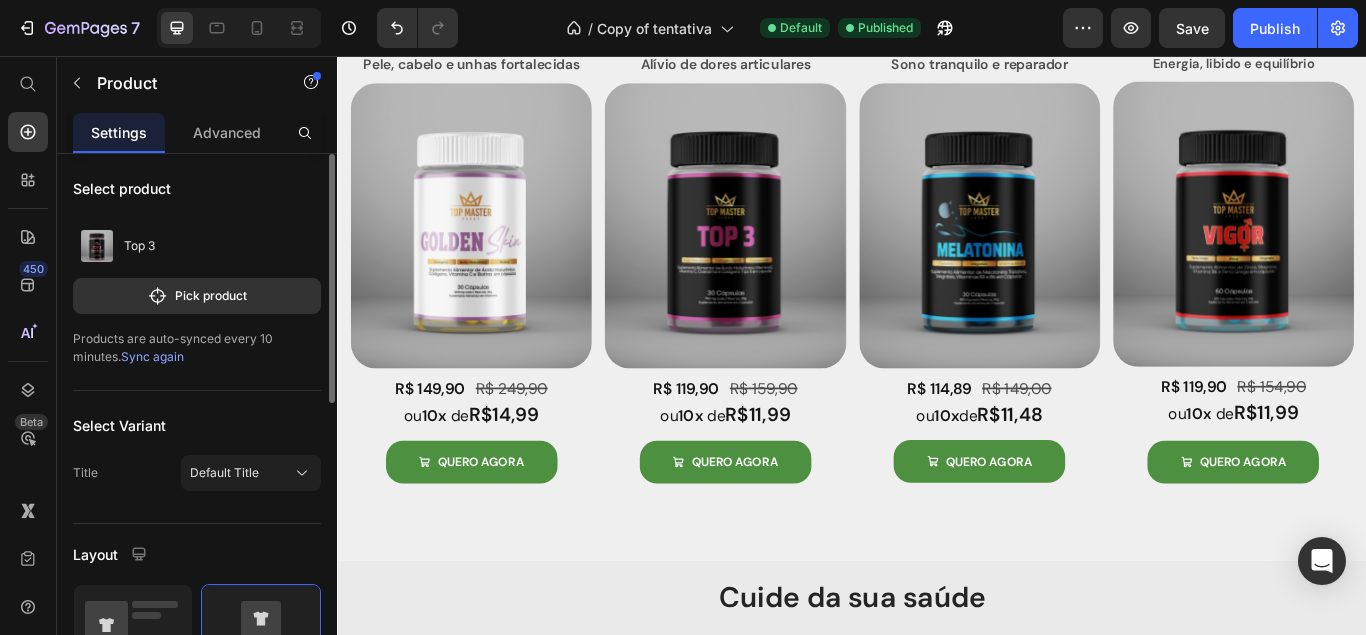 click on "Sync again" at bounding box center (152, 356) 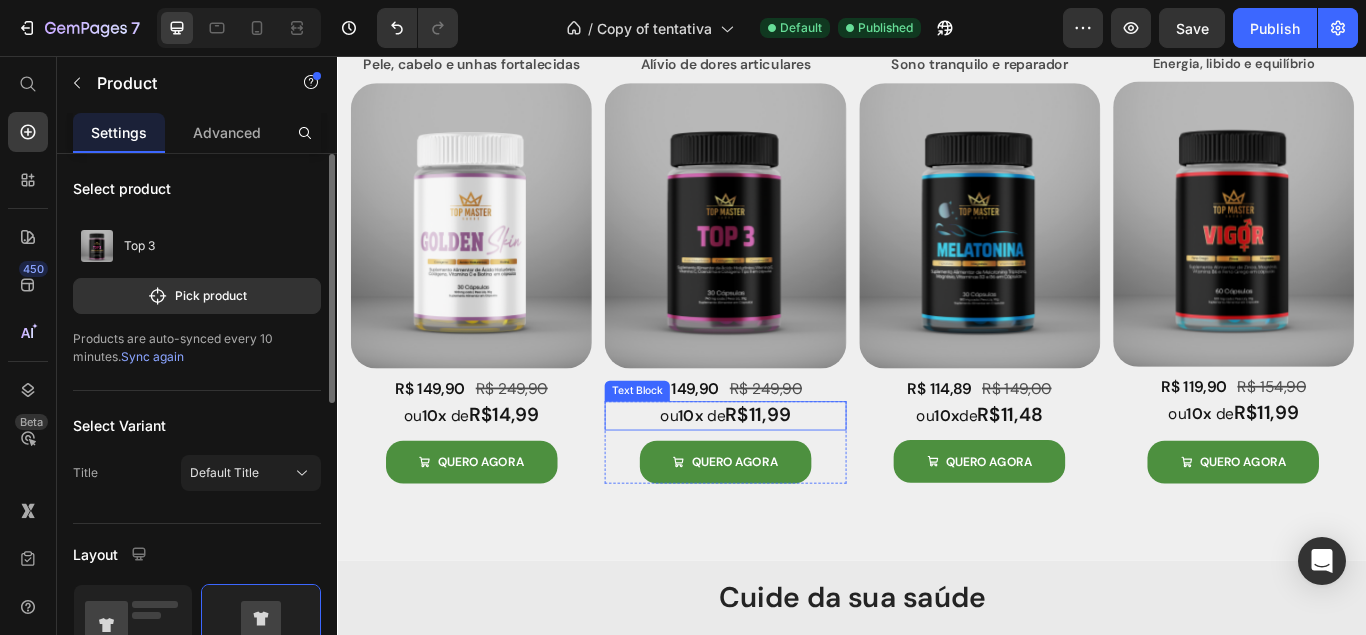 click on "R$11,99" at bounding box center [827, 474] 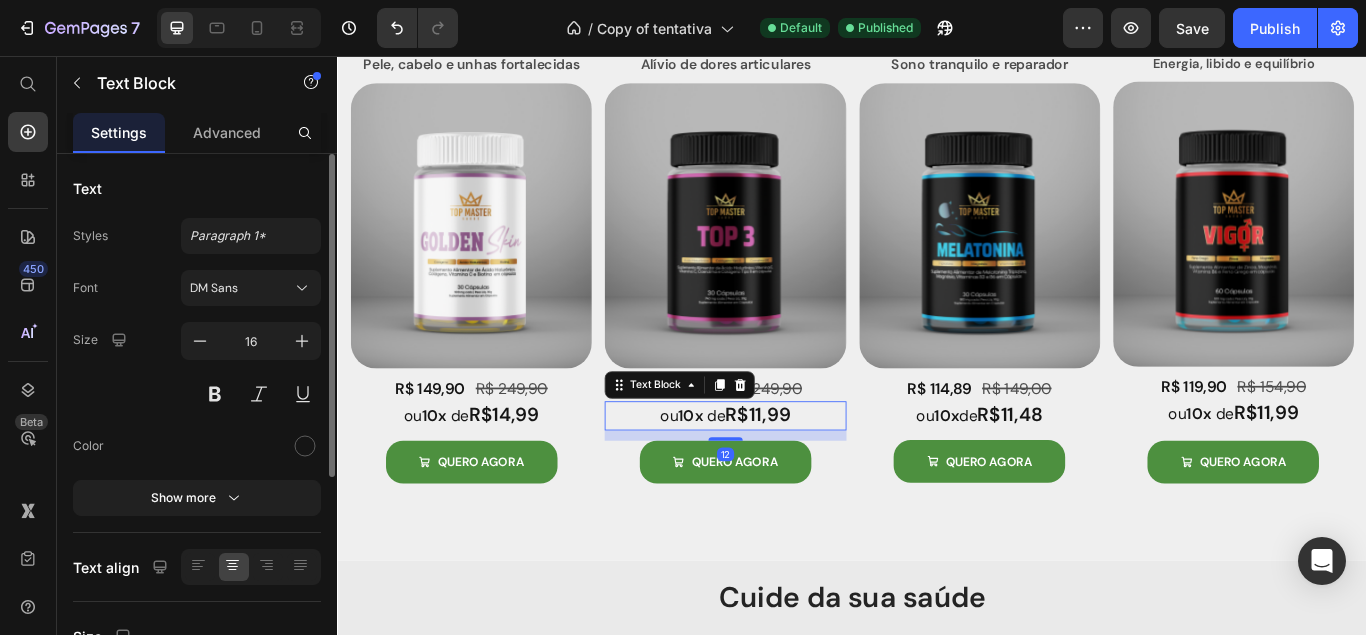 click on "R$11,99" at bounding box center (827, 474) 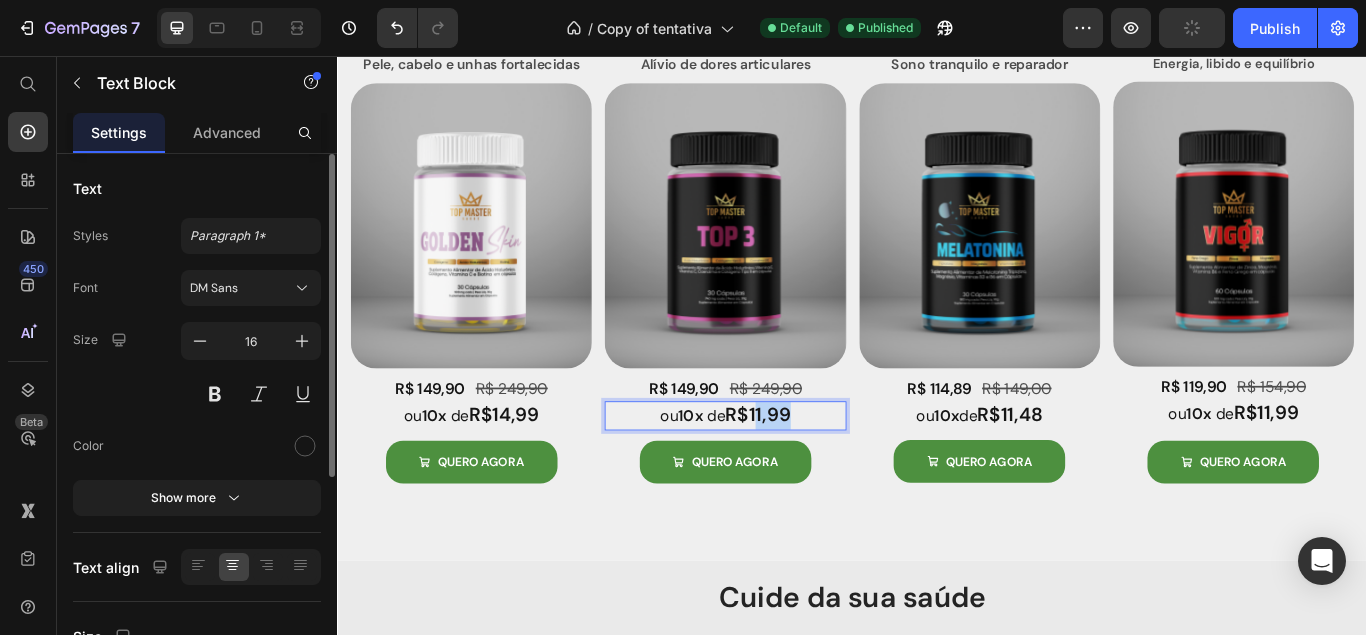 drag, startPoint x: 869, startPoint y: 469, endPoint x: 829, endPoint y: 471, distance: 40.04997 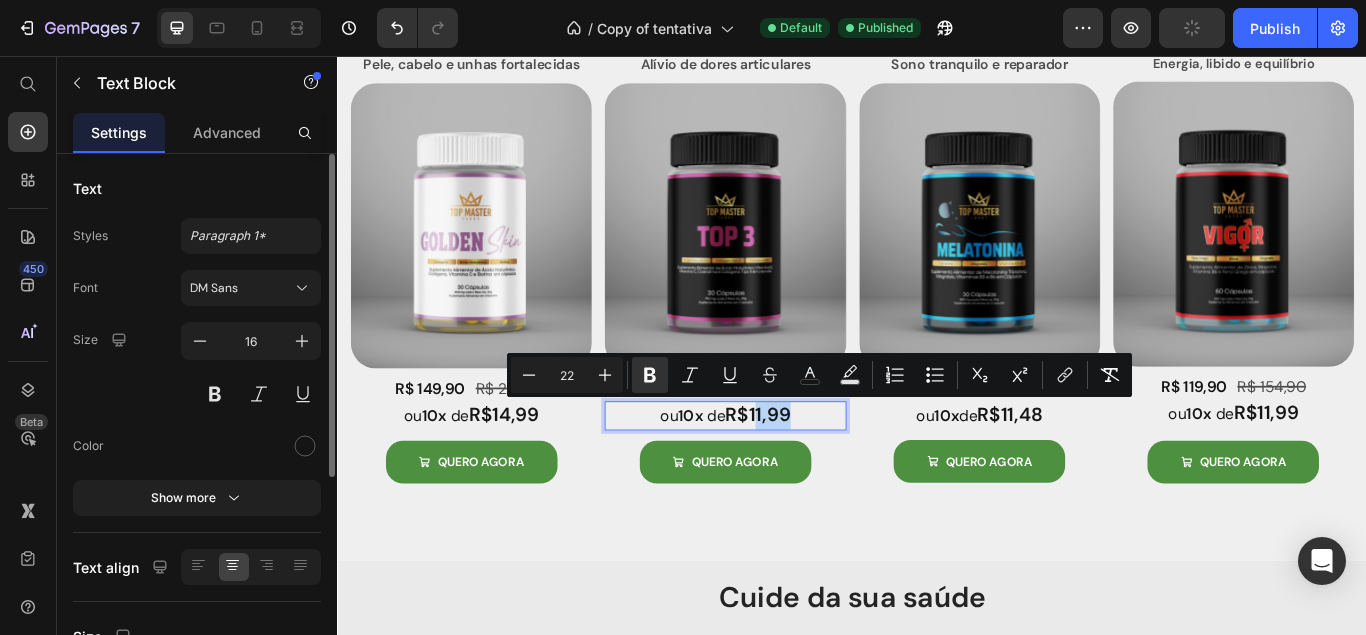 click on "R$11,99" at bounding box center (827, 474) 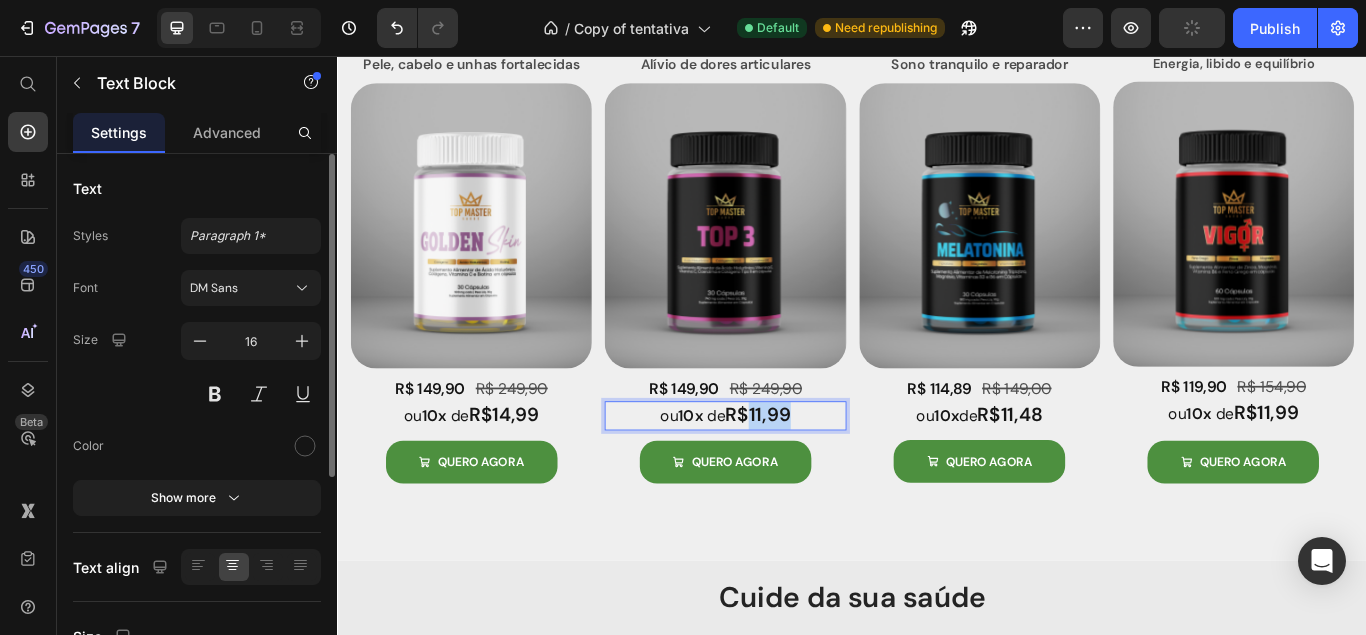 drag, startPoint x: 869, startPoint y: 472, endPoint x: 821, endPoint y: 476, distance: 48.166378 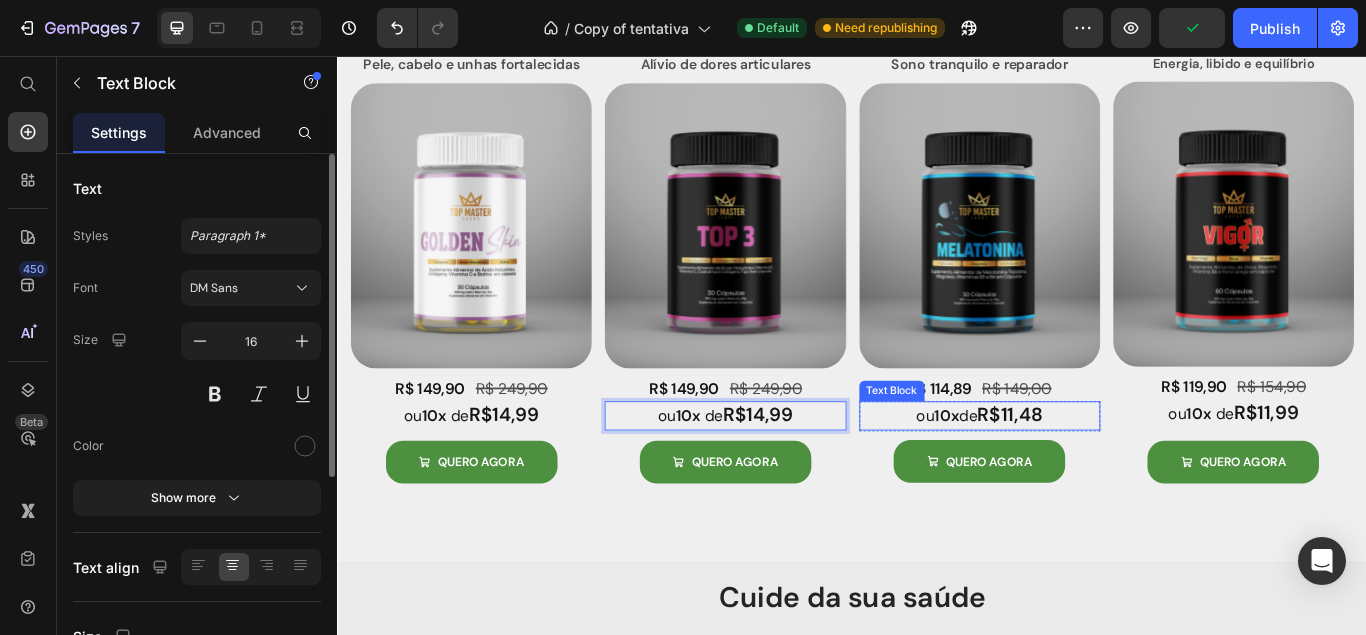 click on "R$11,48" at bounding box center [1121, 474] 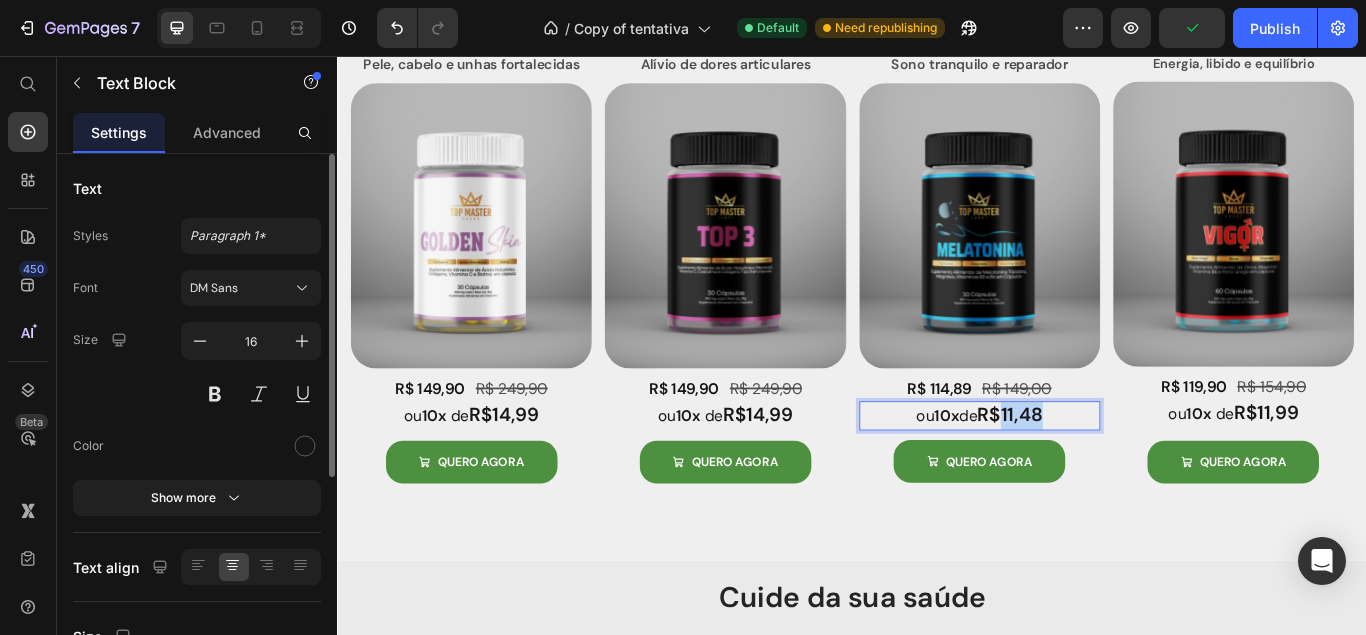 drag, startPoint x: 1163, startPoint y: 474, endPoint x: 1118, endPoint y: 476, distance: 45.044422 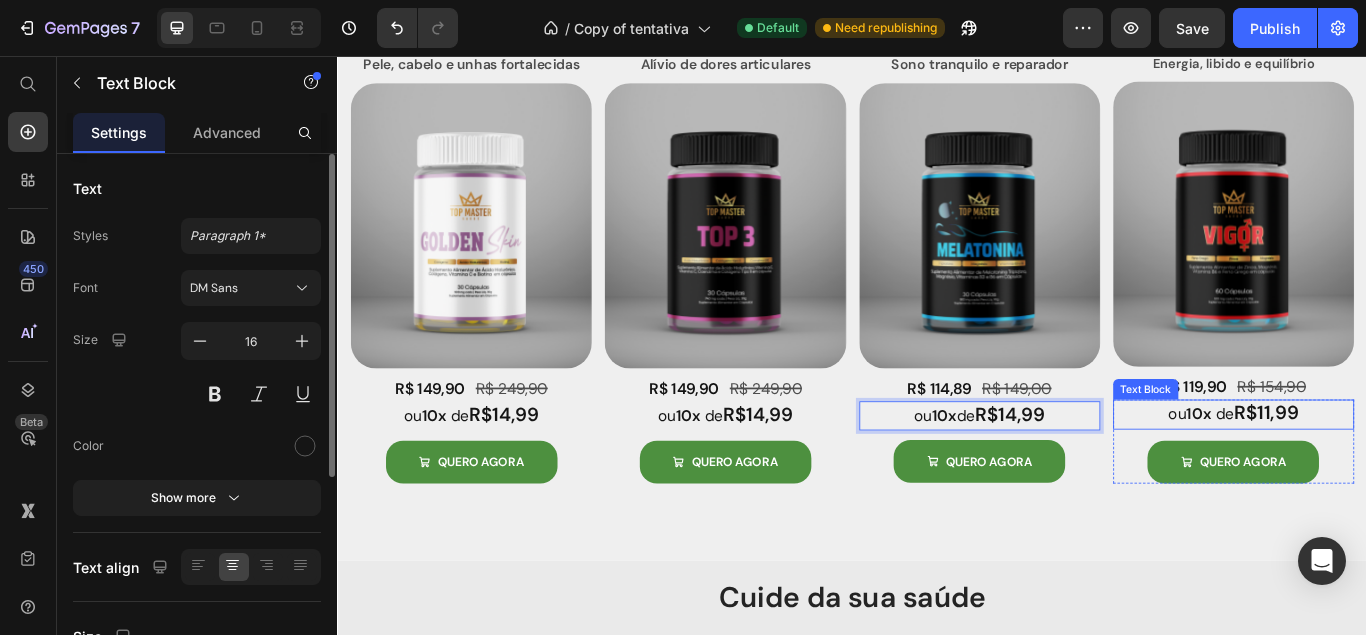 click on "R$11,99" at bounding box center (1419, 472) 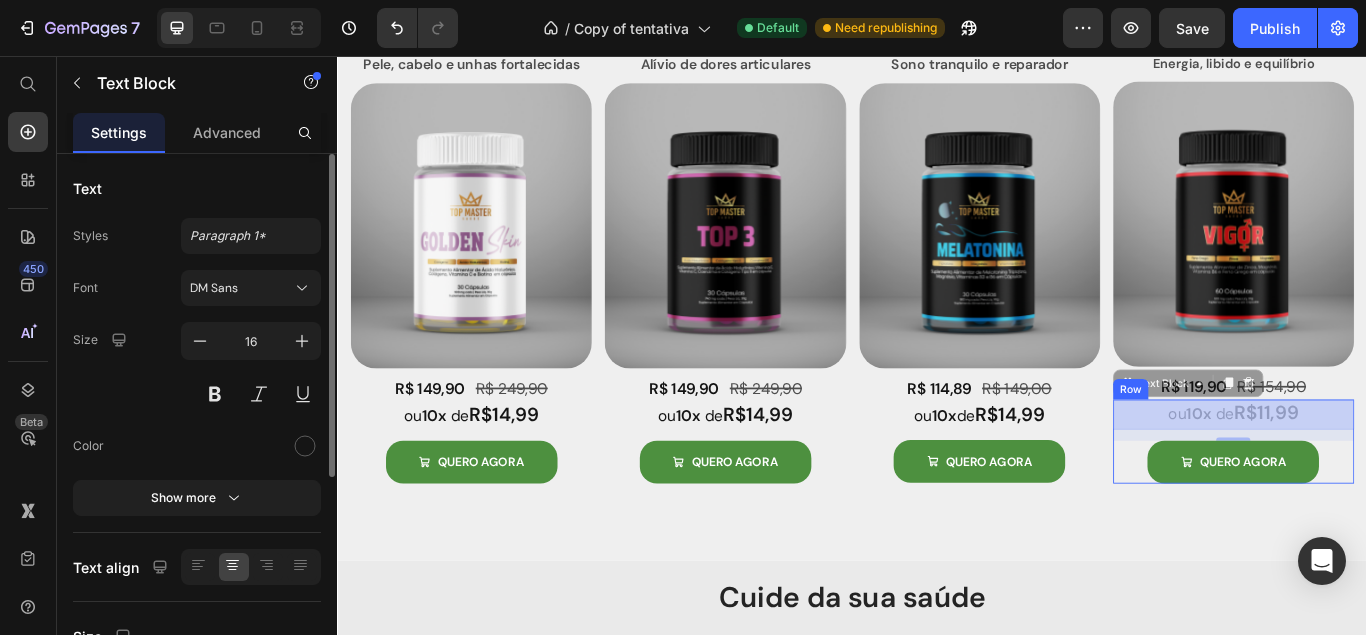 drag, startPoint x: 1465, startPoint y: 474, endPoint x: 1429, endPoint y: 474, distance: 36 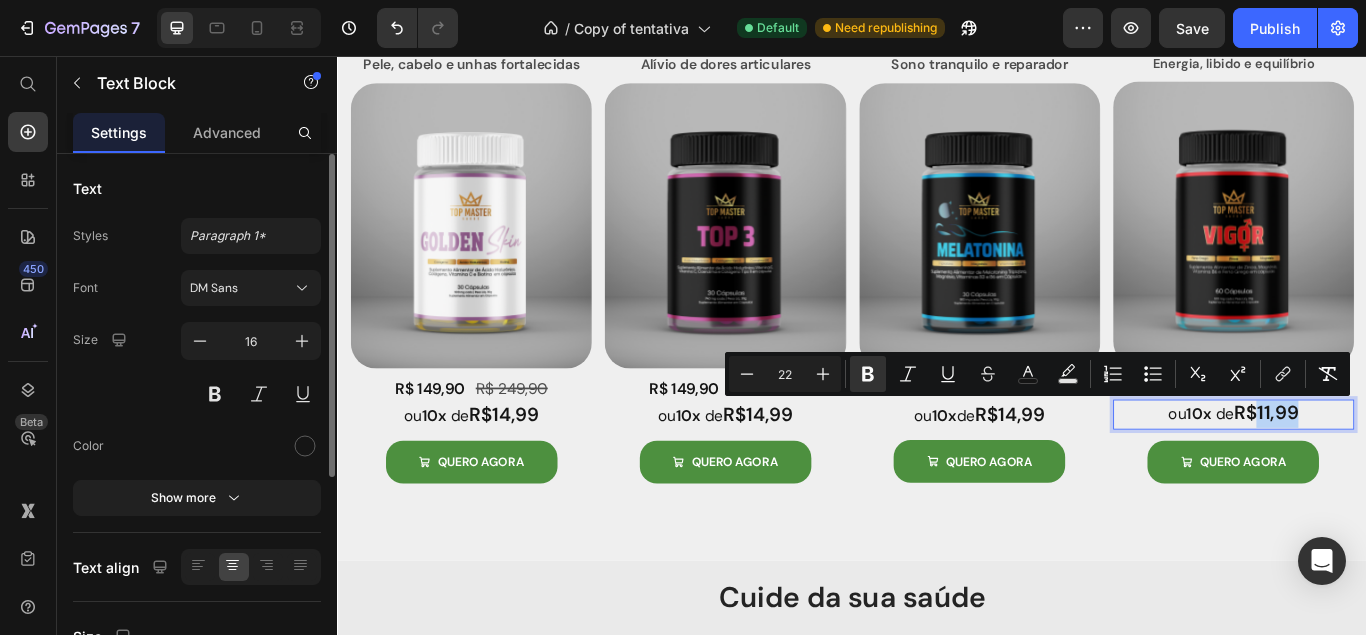 drag, startPoint x: 1461, startPoint y: 474, endPoint x: 1418, endPoint y: 471, distance: 43.104523 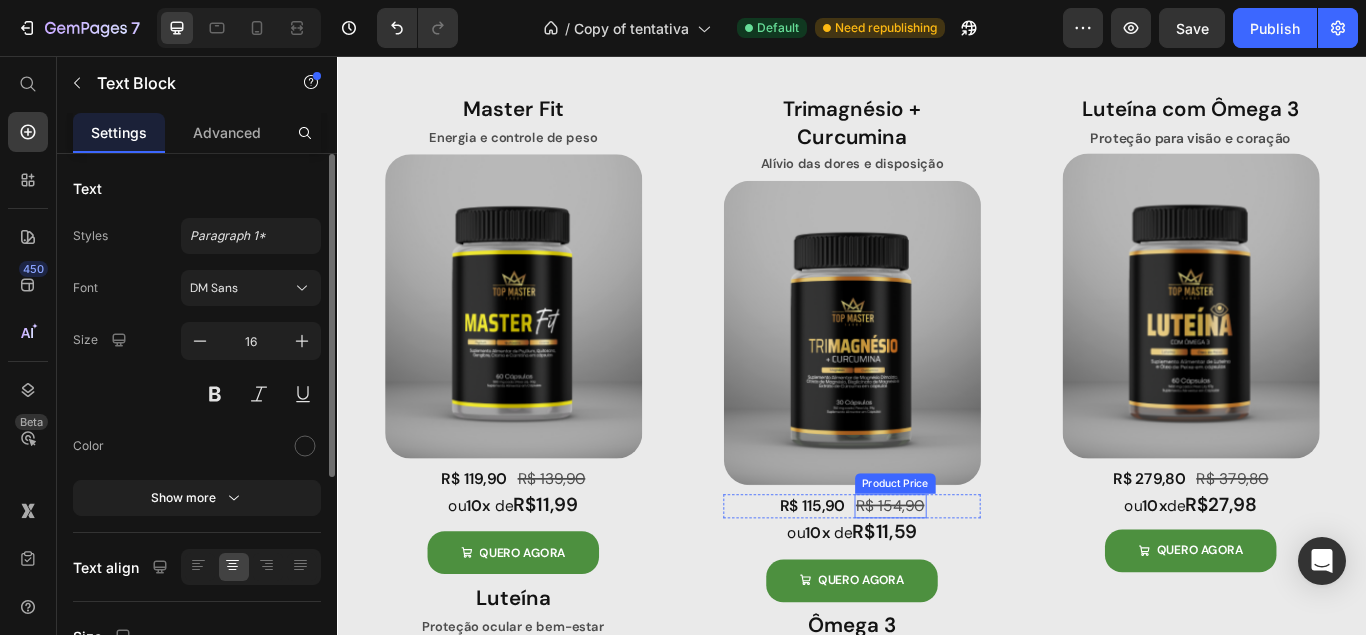 scroll, scrollTop: 1530, scrollLeft: 0, axis: vertical 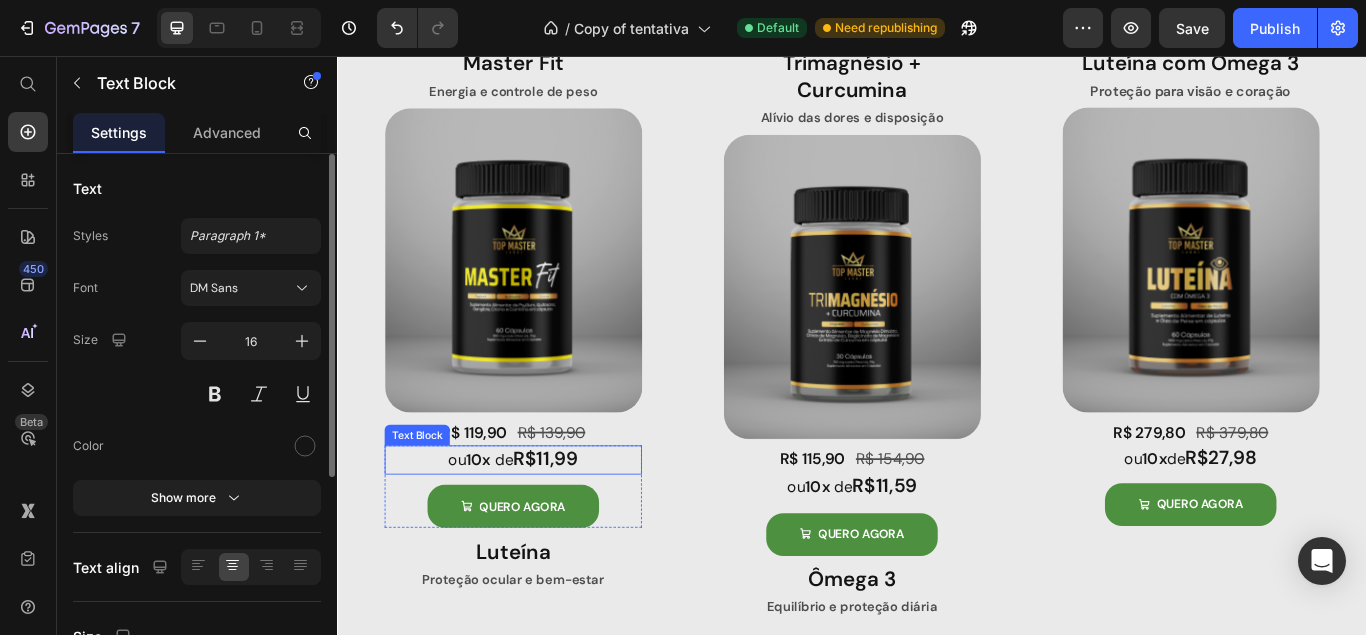 click on "R$11,99" at bounding box center (580, 525) 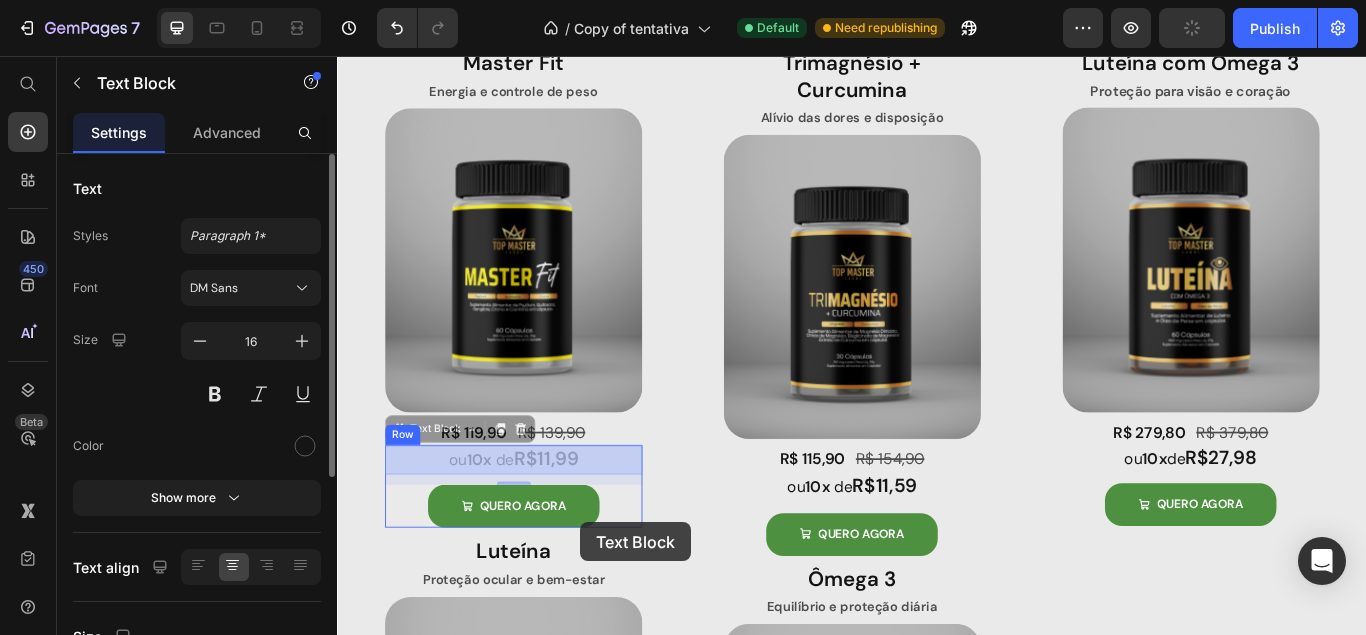 drag, startPoint x: 623, startPoint y: 521, endPoint x: 580, endPoint y: 522, distance: 43.011627 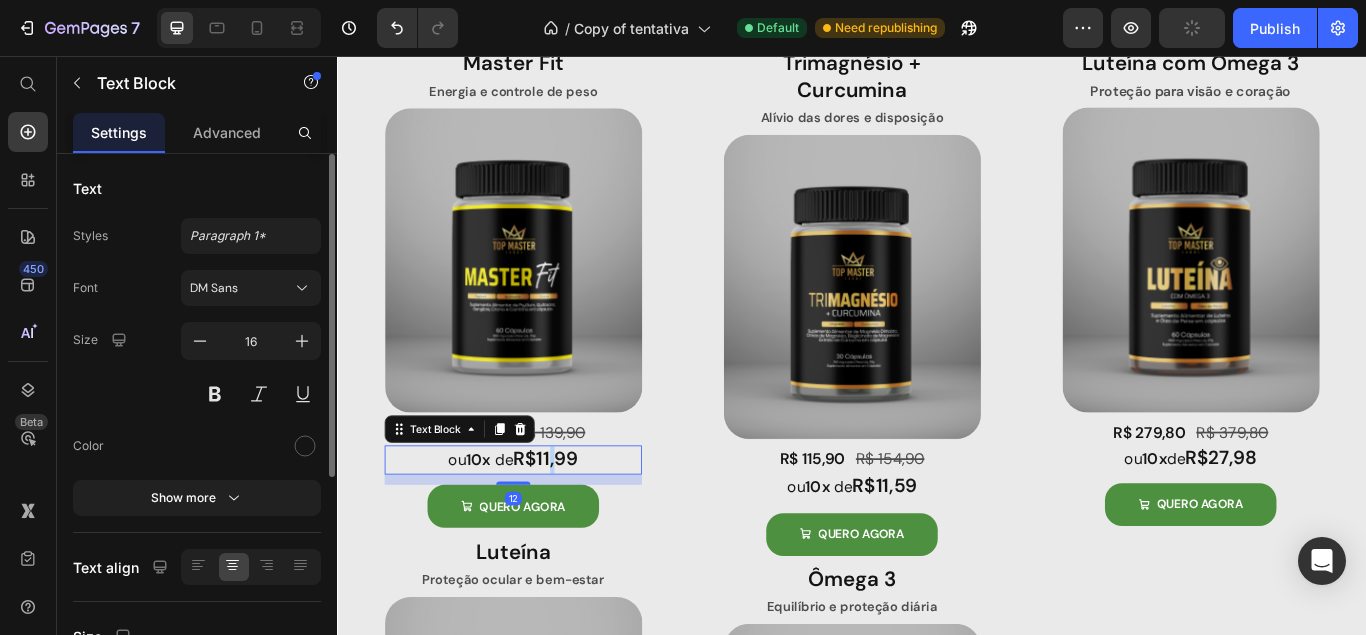 click on "R$11,99" at bounding box center [580, 525] 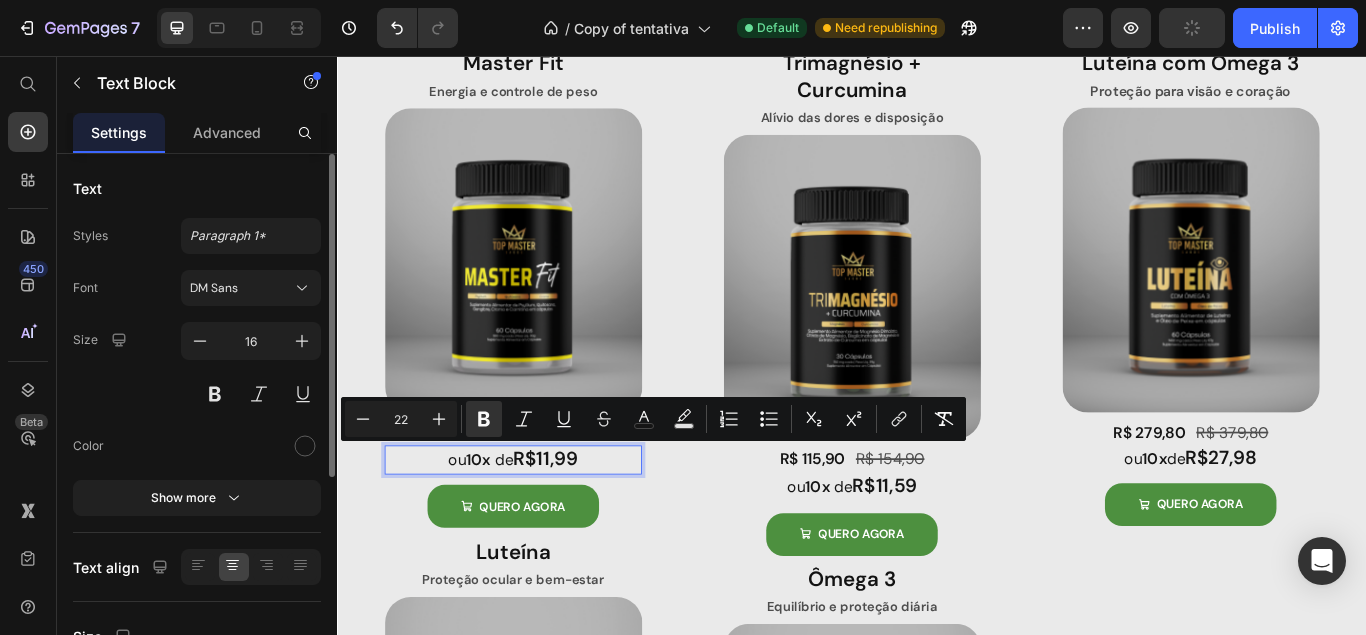click on "R$11,99" at bounding box center (580, 525) 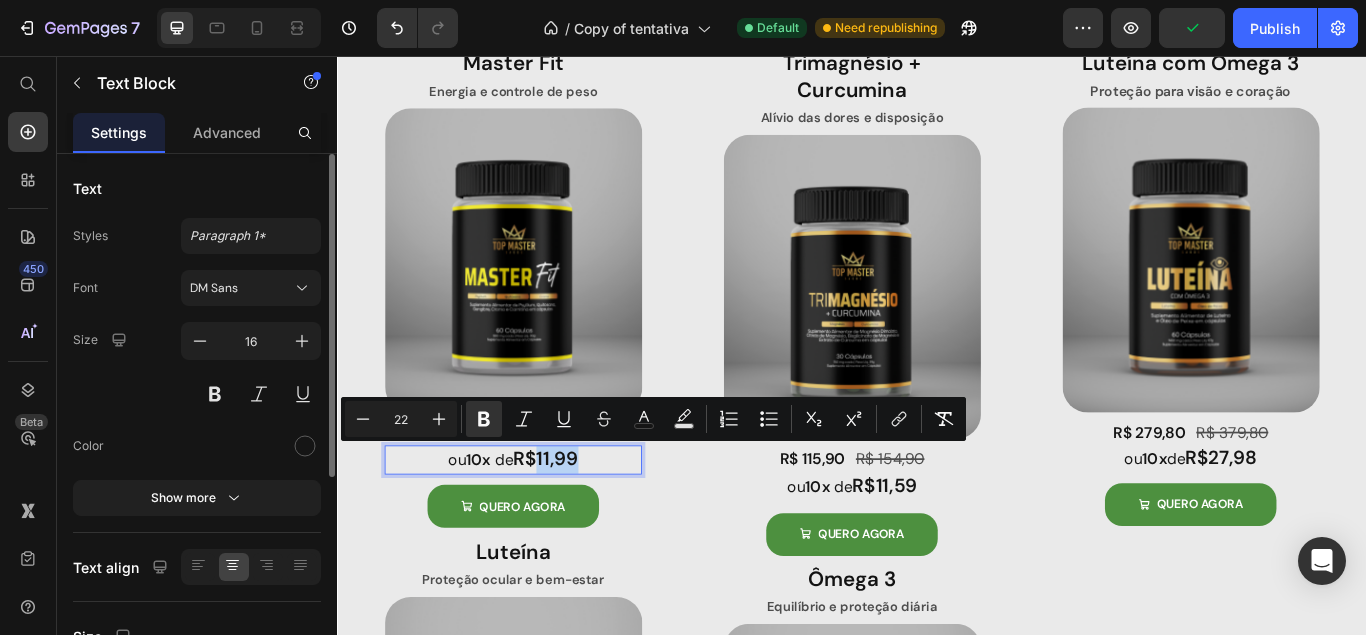 drag, startPoint x: 577, startPoint y: 522, endPoint x: 619, endPoint y: 521, distance: 42.0119 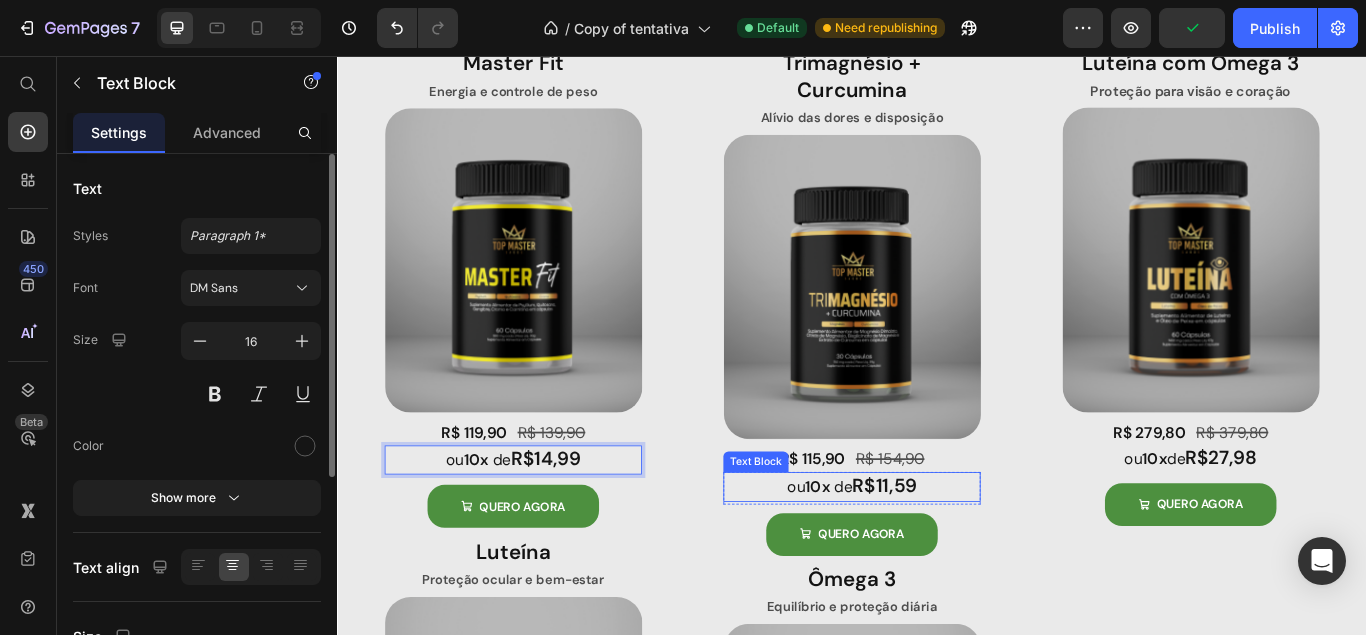 click on "R$11,59" at bounding box center (975, 556) 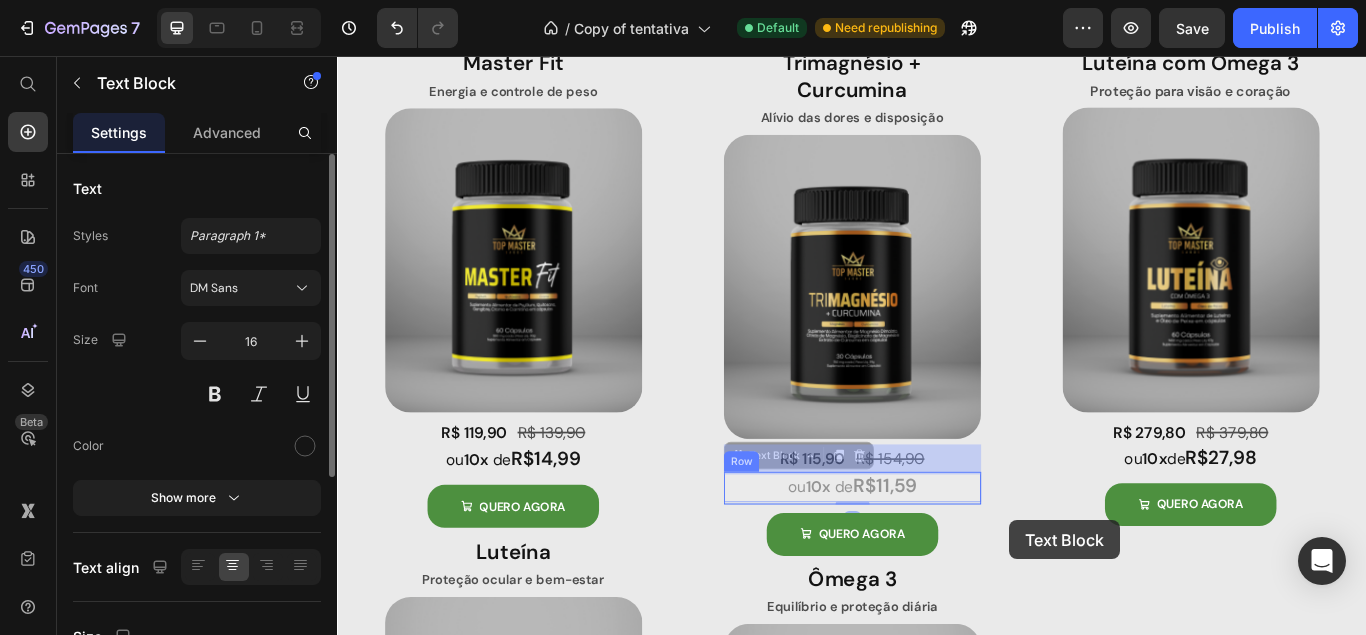 drag, startPoint x: 973, startPoint y: 522, endPoint x: 1005, endPoint y: 520, distance: 32.06244 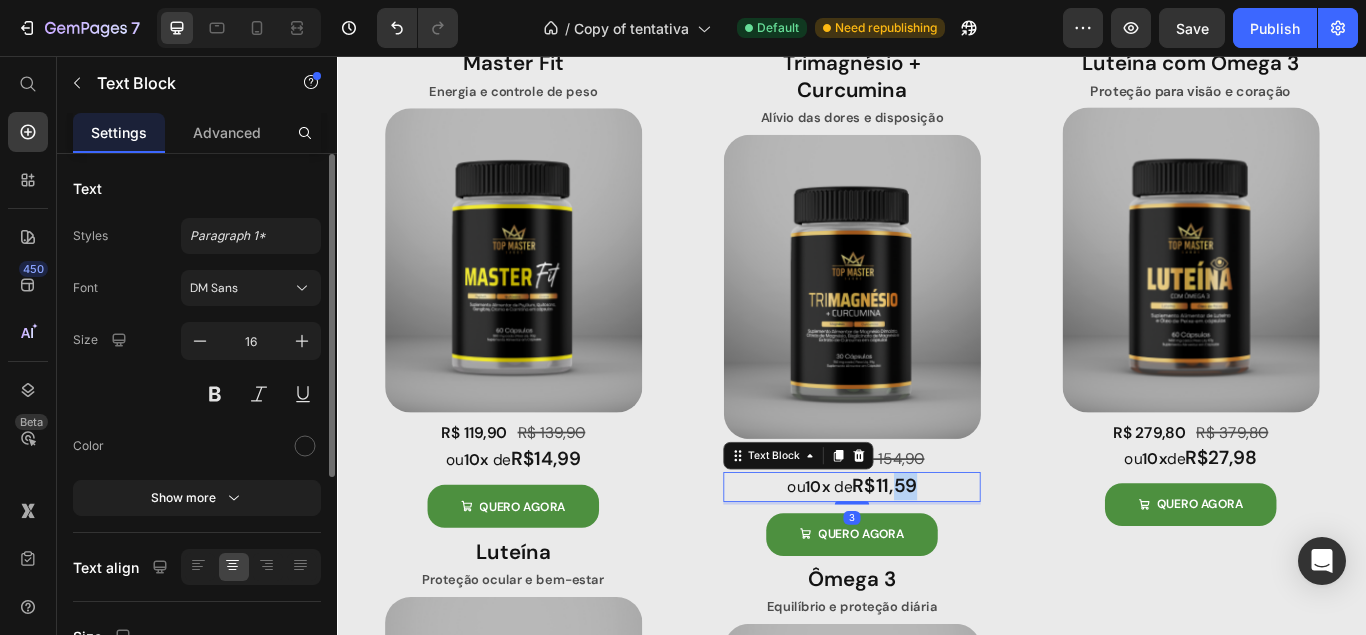 click on "R$11,59" at bounding box center (975, 556) 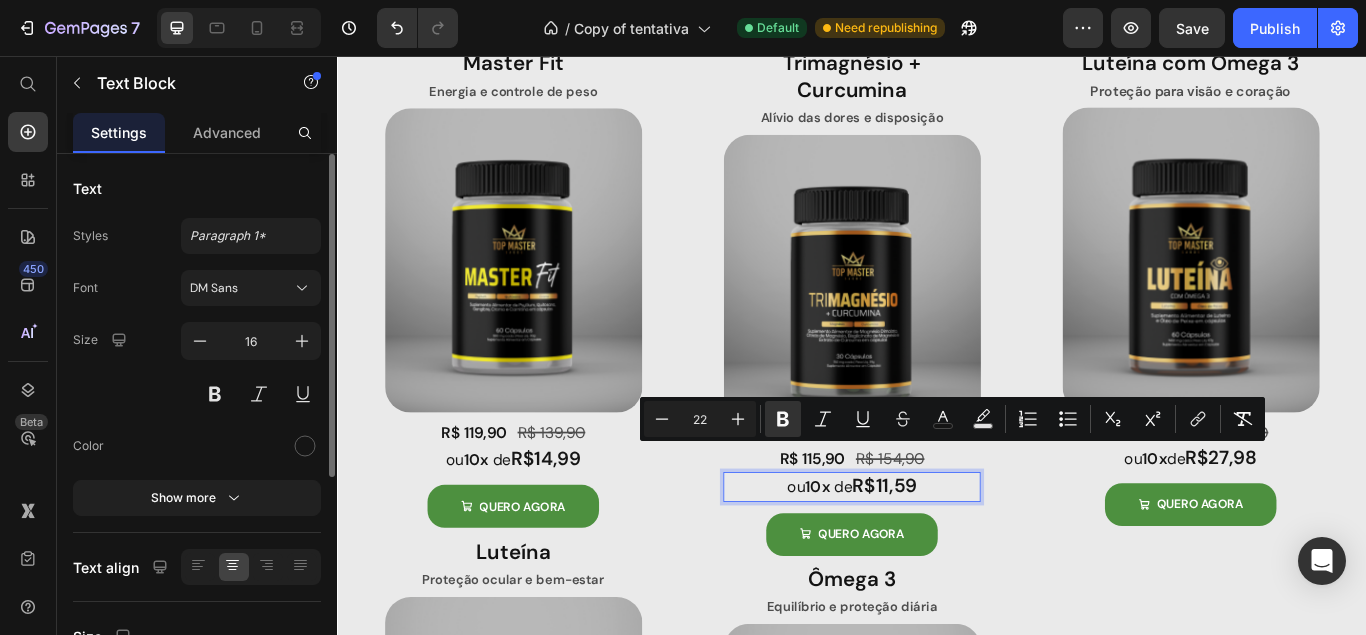 click on "R$11,59" at bounding box center (975, 556) 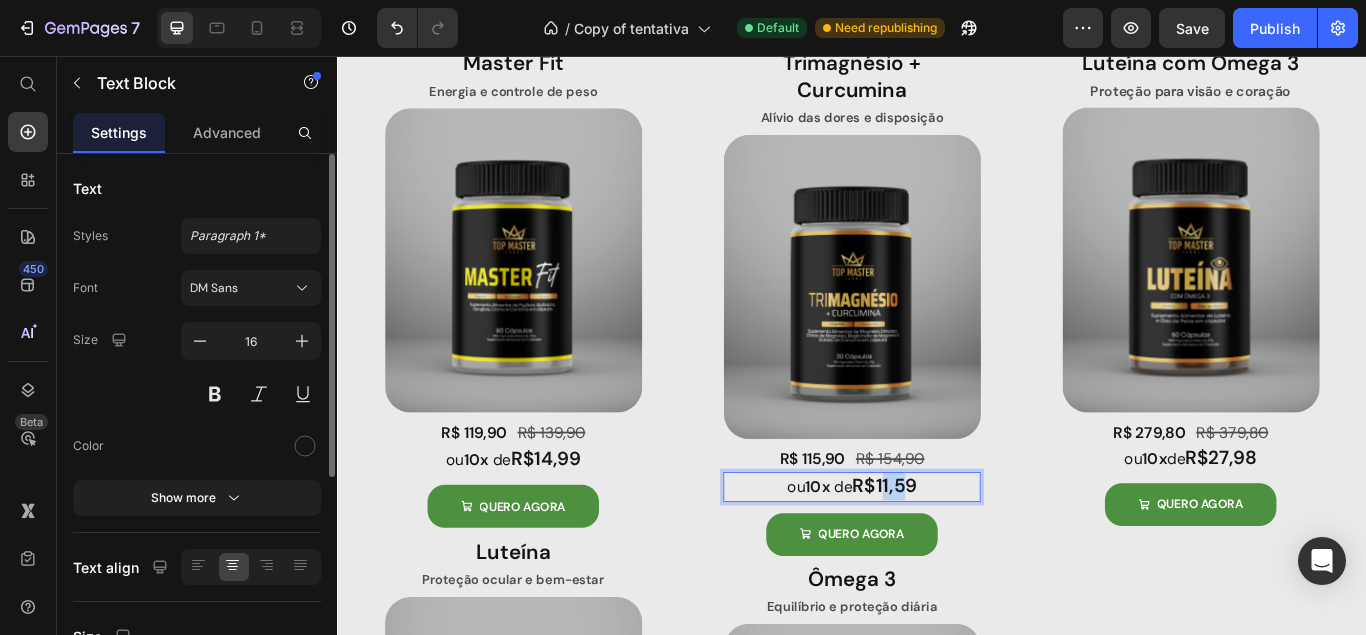 drag, startPoint x: 974, startPoint y: 520, endPoint x: 1009, endPoint y: 520, distance: 35 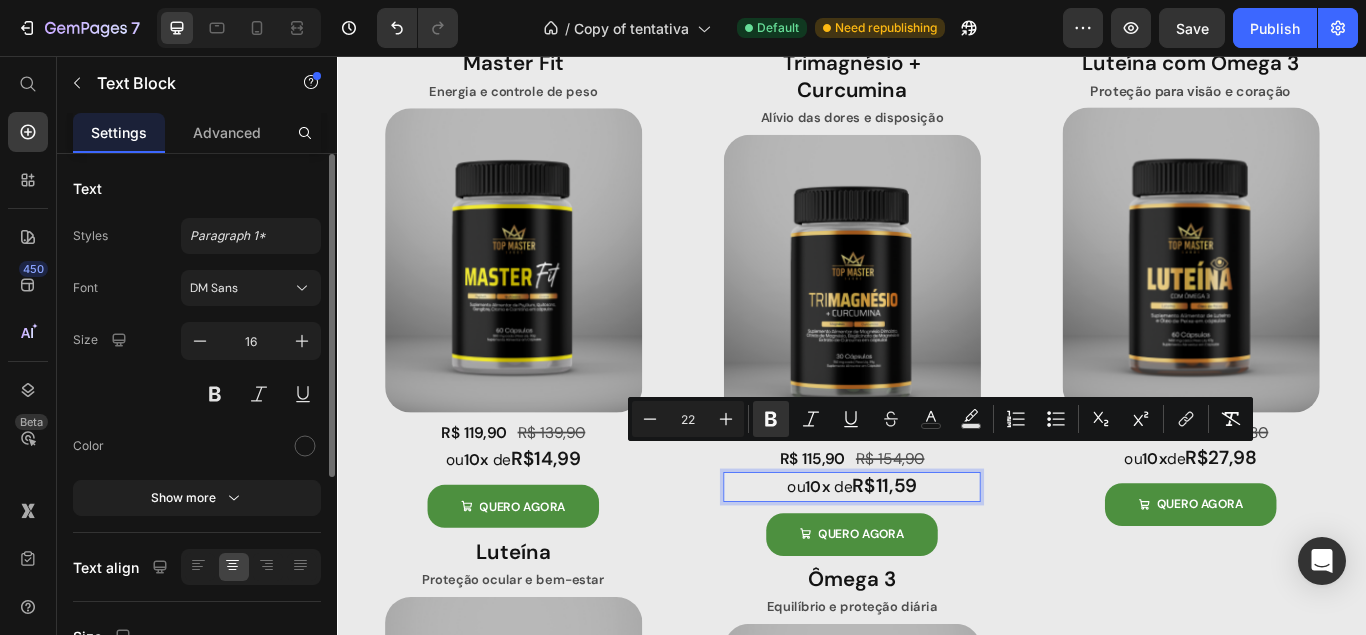 click on "R$11,59" at bounding box center (975, 556) 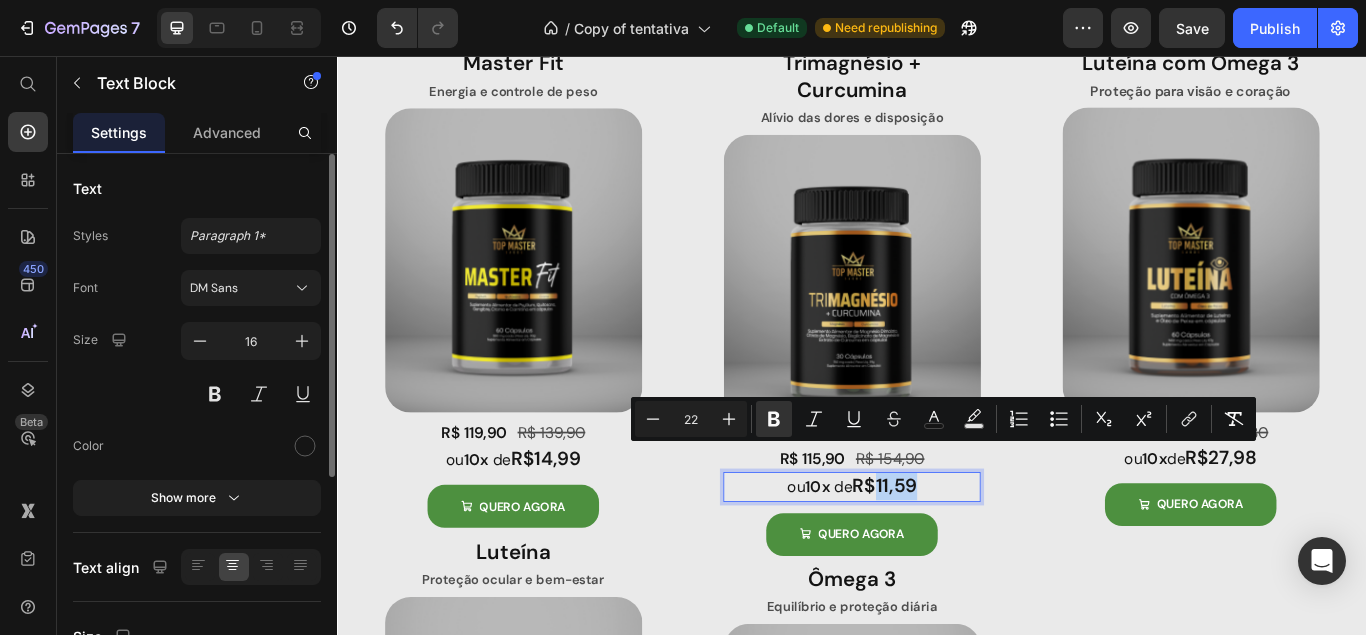 drag, startPoint x: 971, startPoint y: 525, endPoint x: 1011, endPoint y: 524, distance: 40.012497 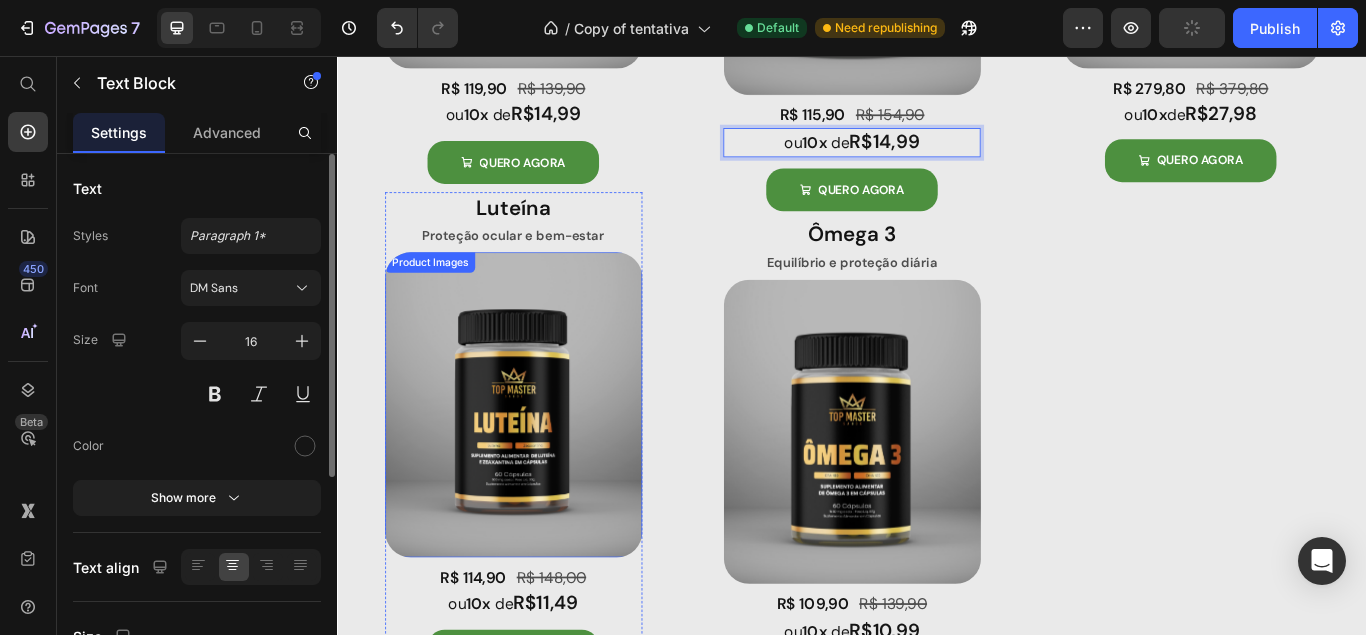 scroll, scrollTop: 2039, scrollLeft: 0, axis: vertical 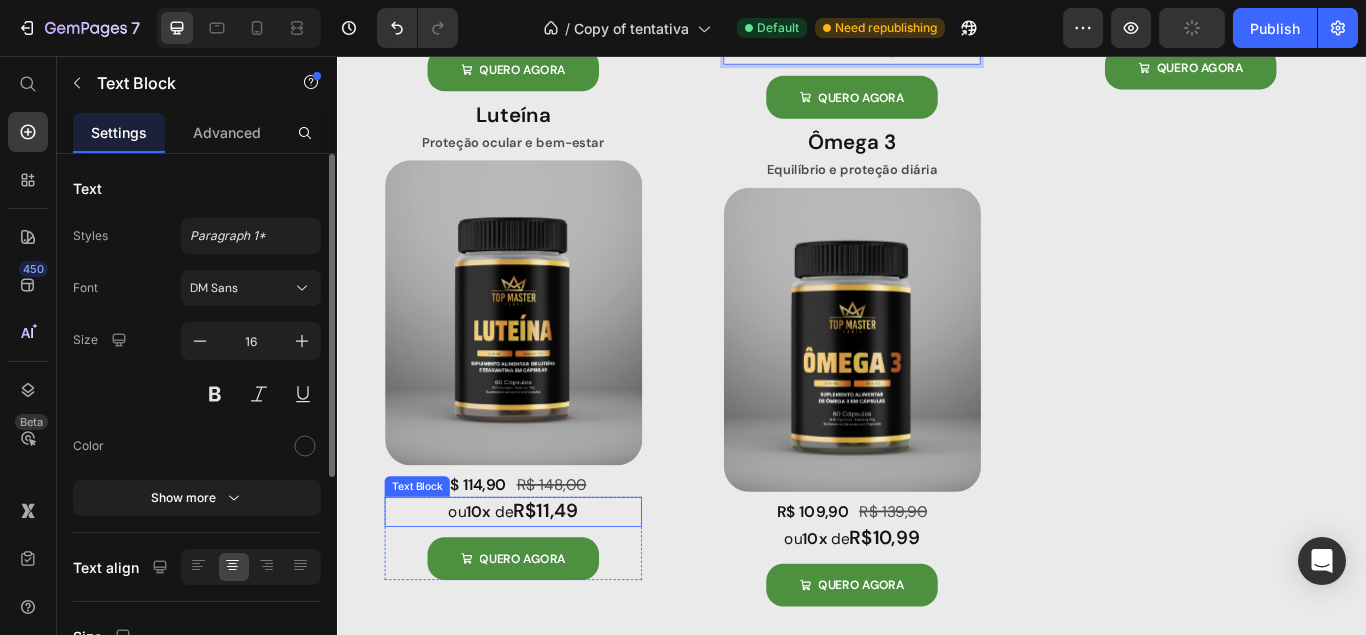 click on "R$11,49" at bounding box center [580, 585] 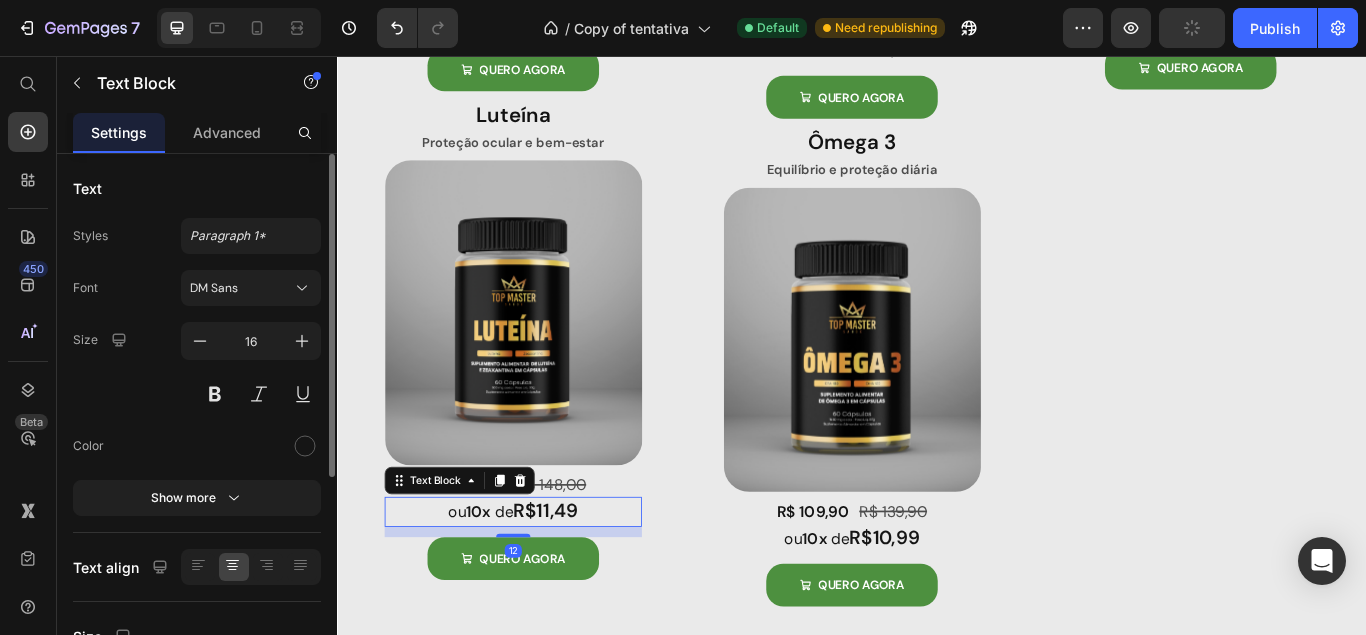 click on "R$11,49" at bounding box center (580, 585) 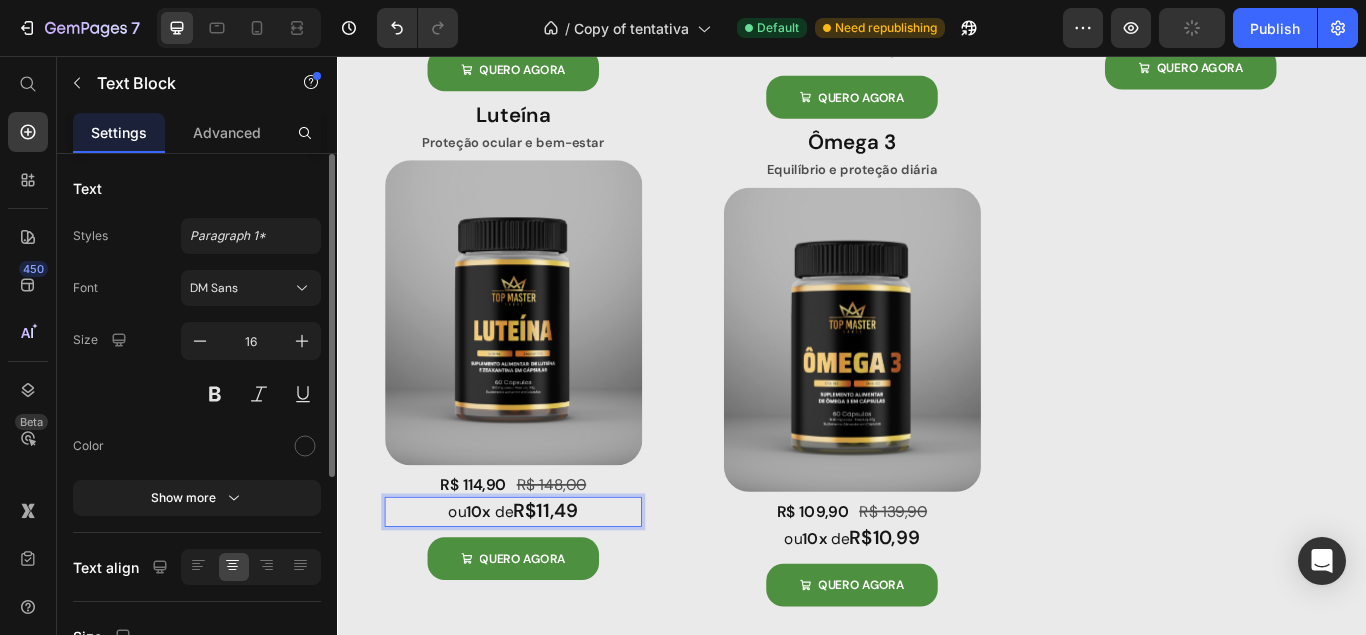 click on "R$11,49" at bounding box center [580, 585] 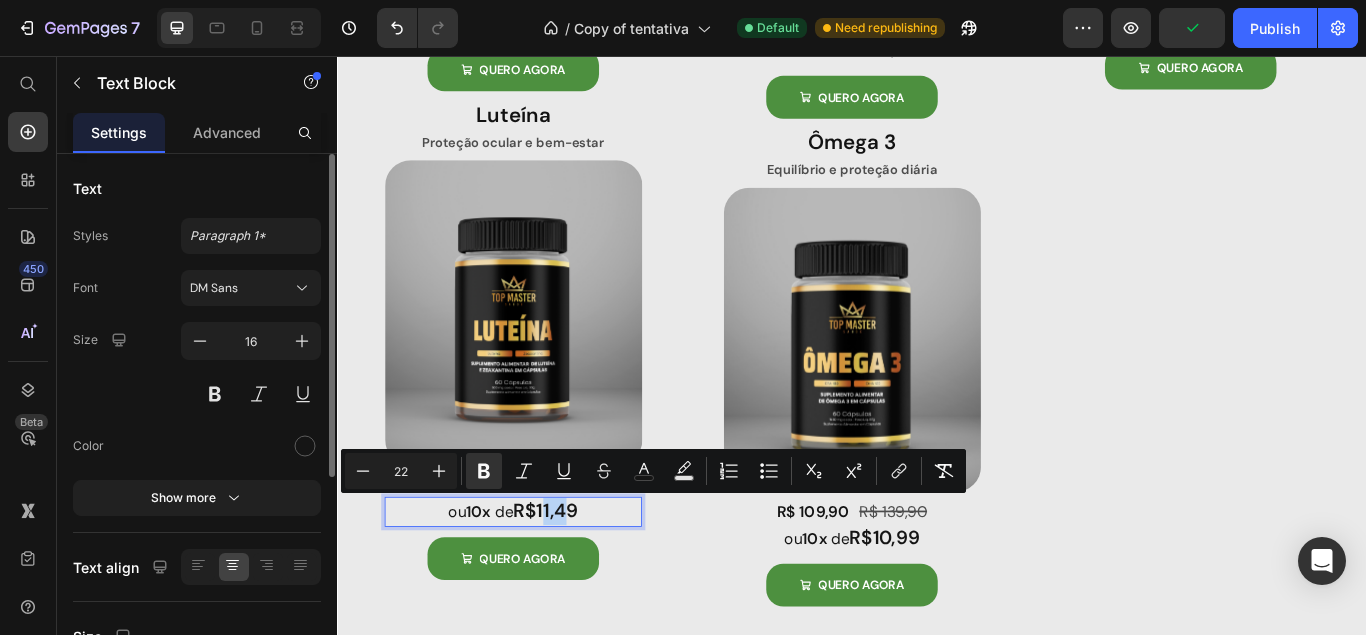 drag, startPoint x: 578, startPoint y: 584, endPoint x: 608, endPoint y: 581, distance: 30.149628 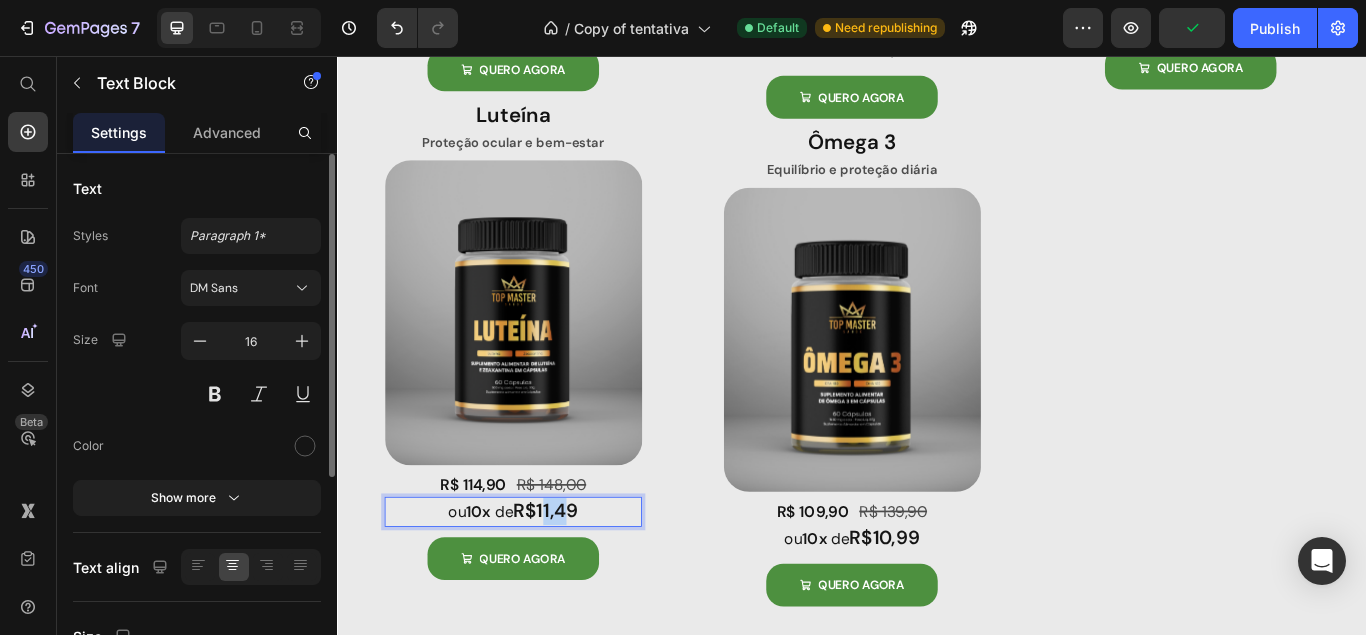 click on "R$11,49" at bounding box center [580, 585] 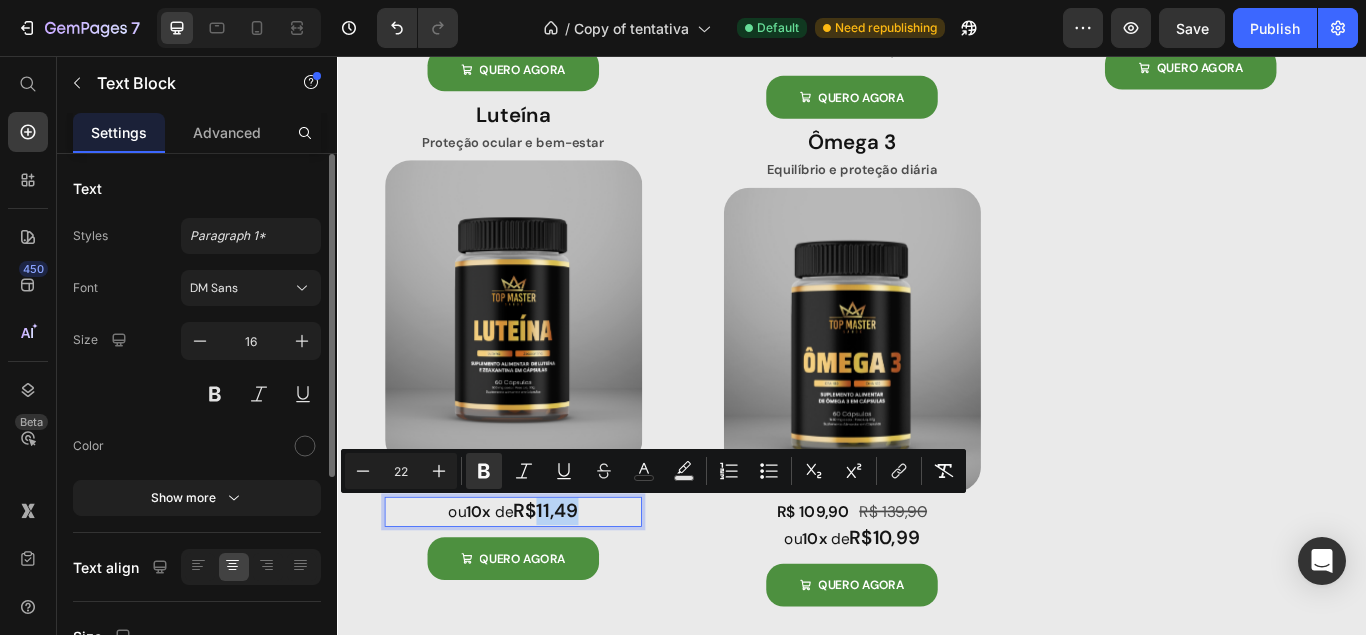 drag, startPoint x: 620, startPoint y: 582, endPoint x: 577, endPoint y: 583, distance: 43.011627 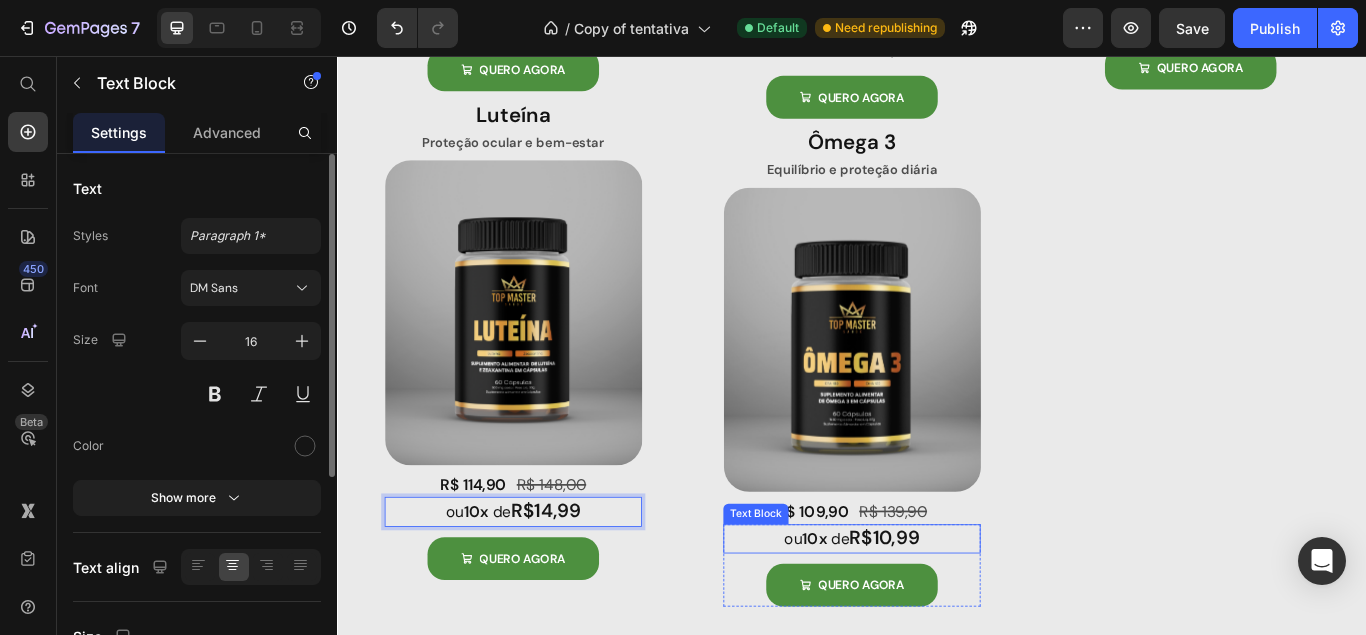 click on "R$10,99" at bounding box center [975, 617] 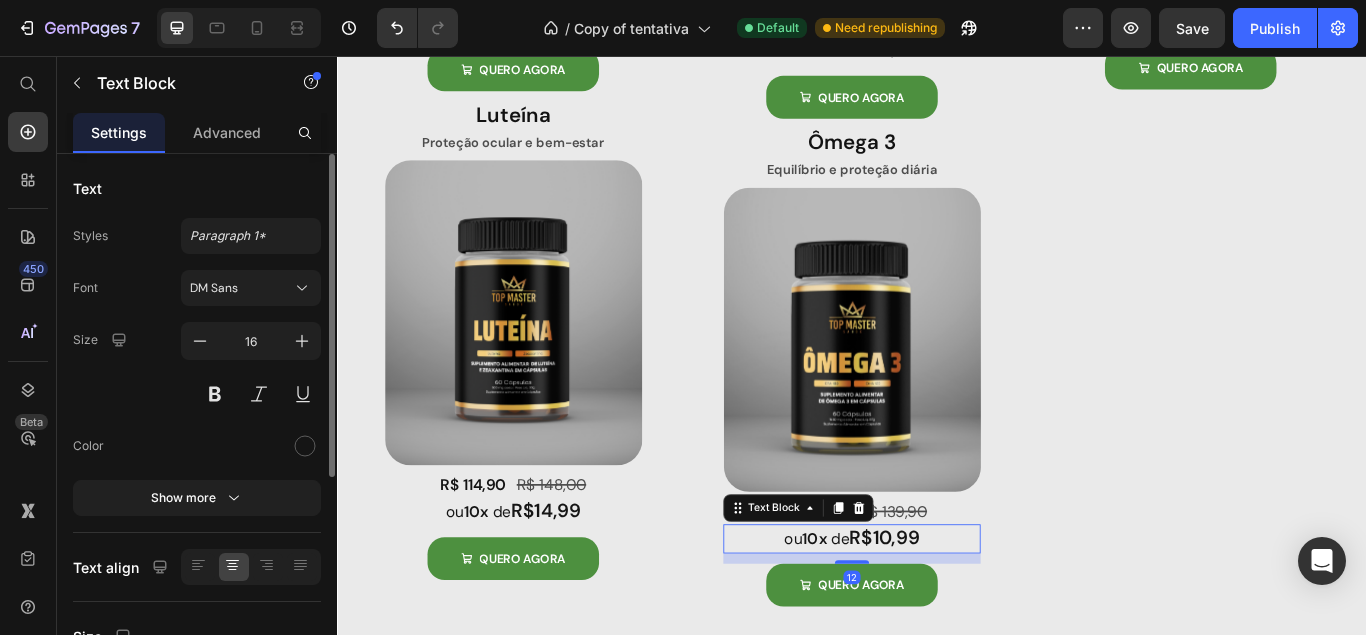 click on "R$10,99" at bounding box center [975, 617] 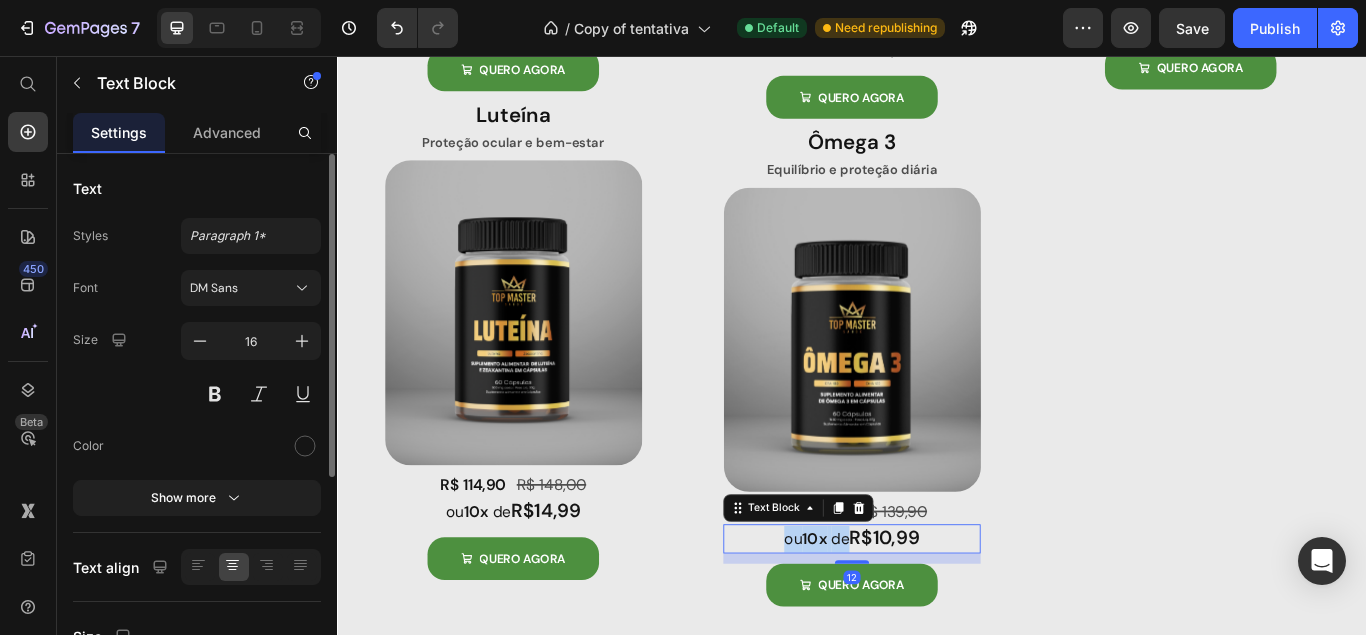 click on "R$10,99" at bounding box center [975, 617] 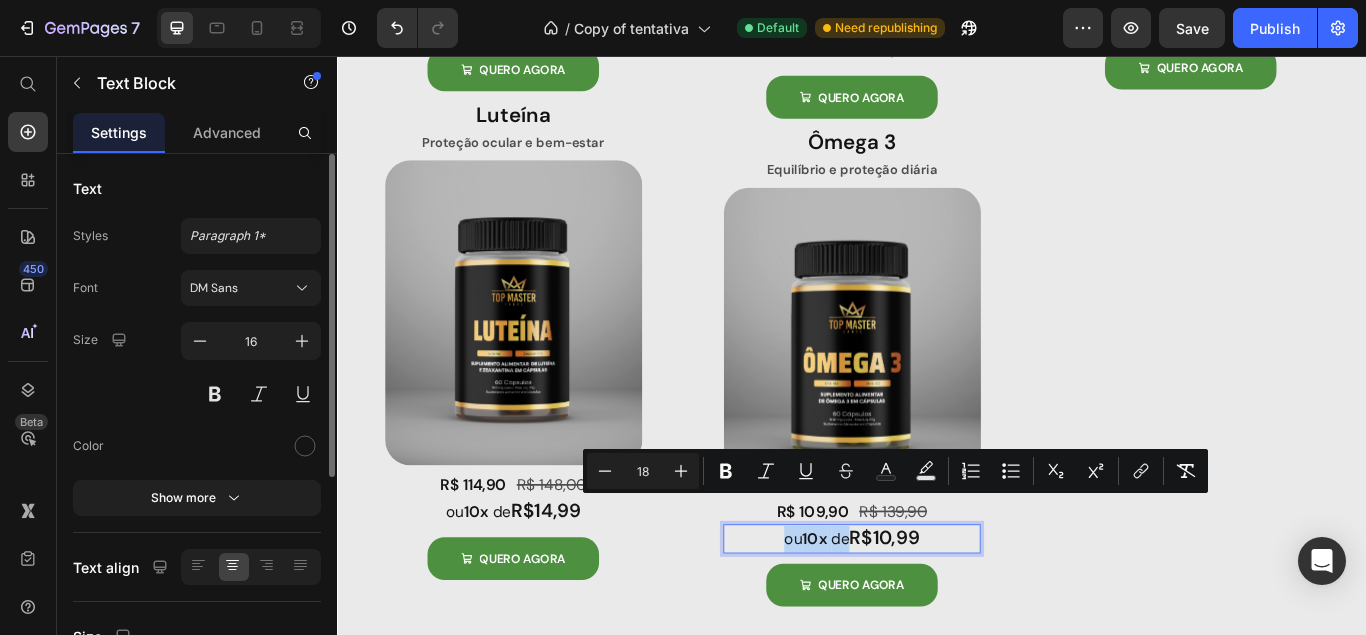 click on "R$10,99" at bounding box center [975, 617] 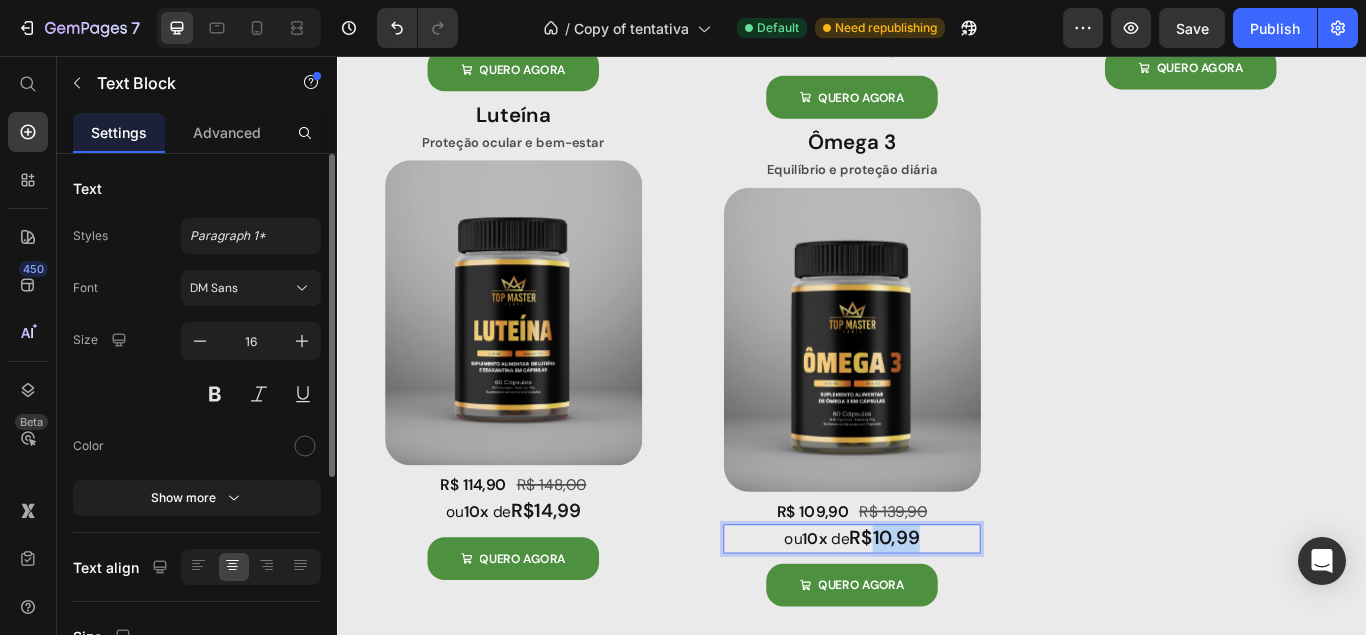 drag, startPoint x: 969, startPoint y: 583, endPoint x: 1029, endPoint y: 580, distance: 60.074955 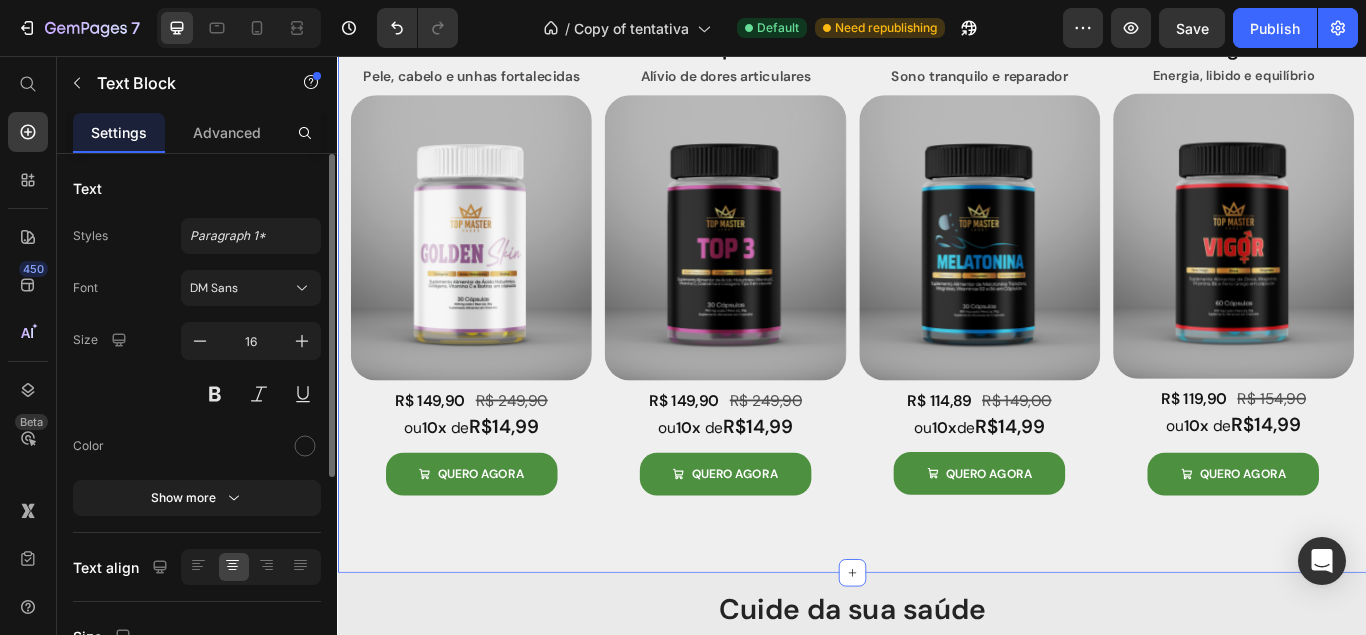 scroll, scrollTop: 713, scrollLeft: 0, axis: vertical 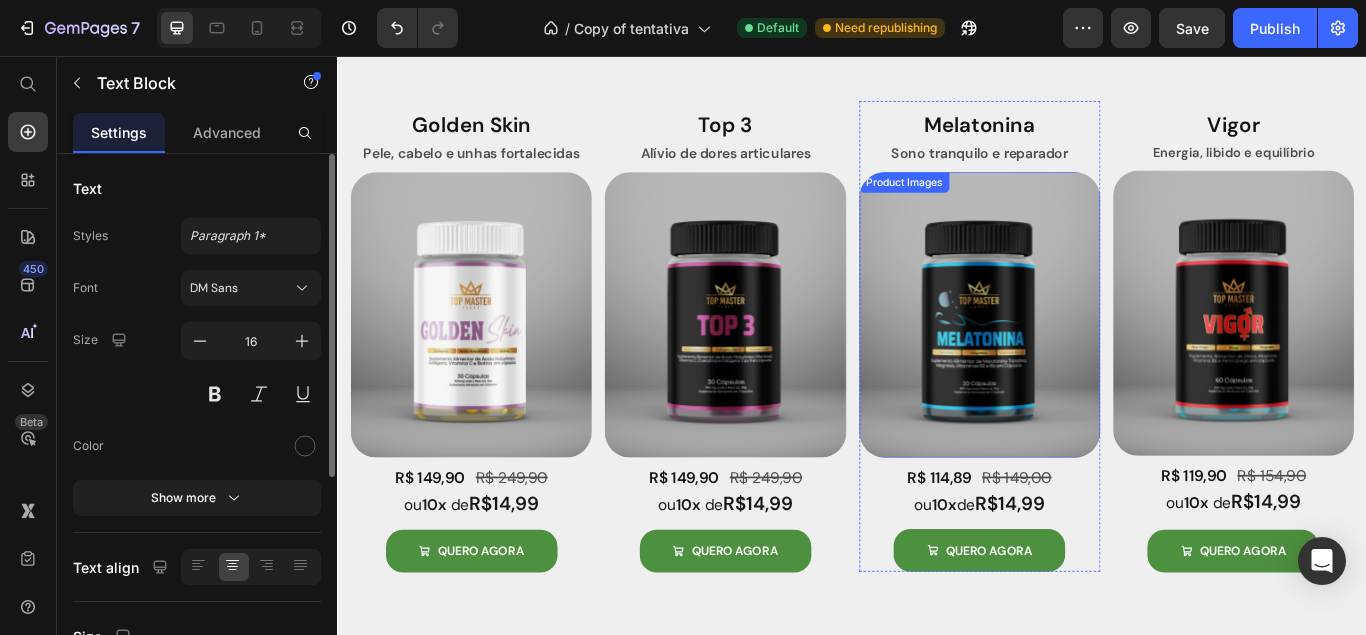 click at bounding box center [1085, 357] 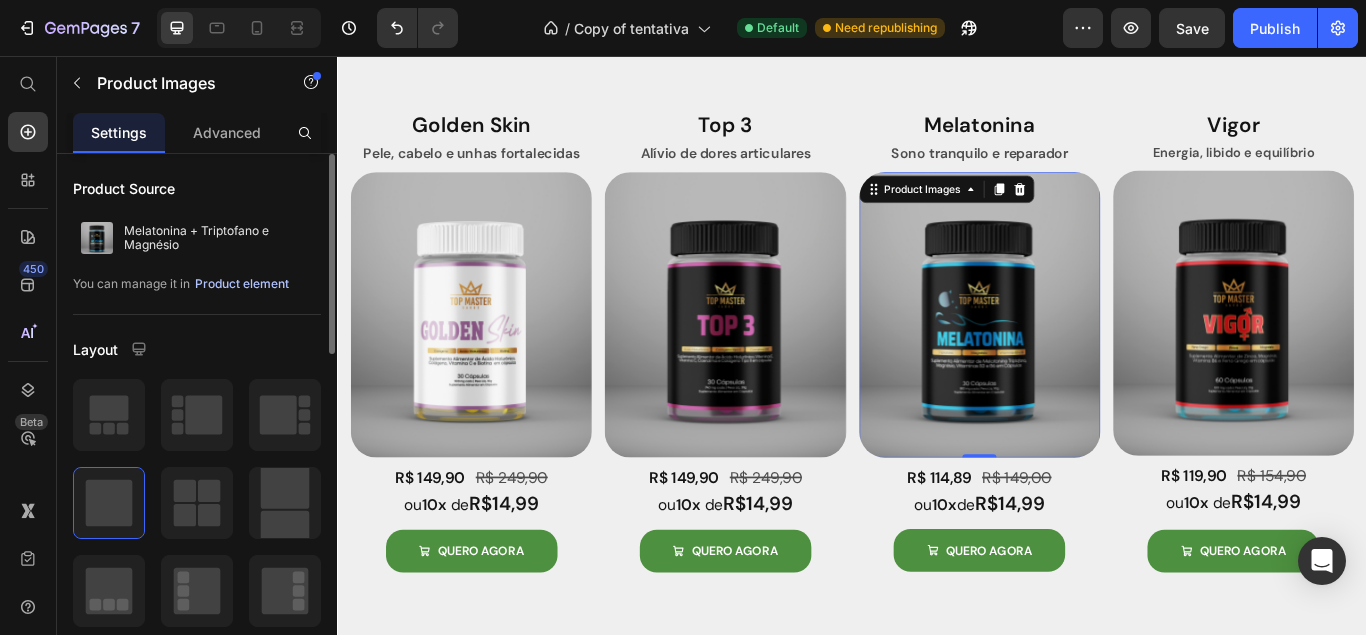 click on "Product element" at bounding box center (242, 284) 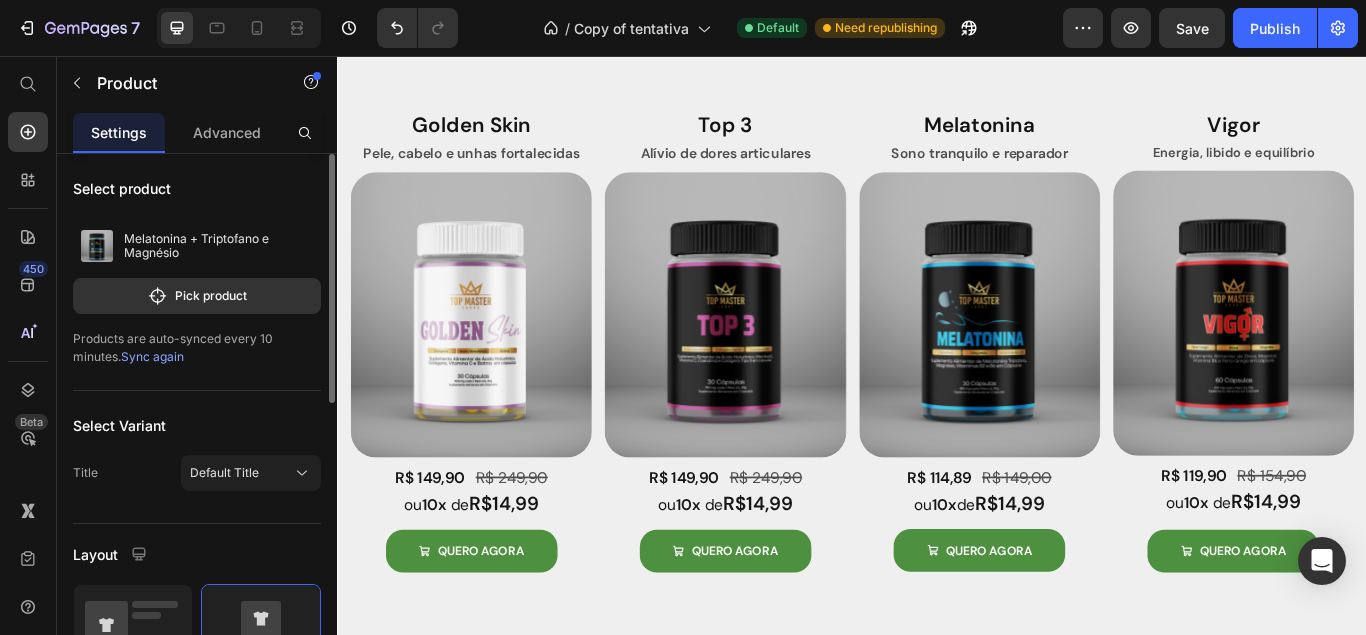 click on "Sync again" at bounding box center (152, 356) 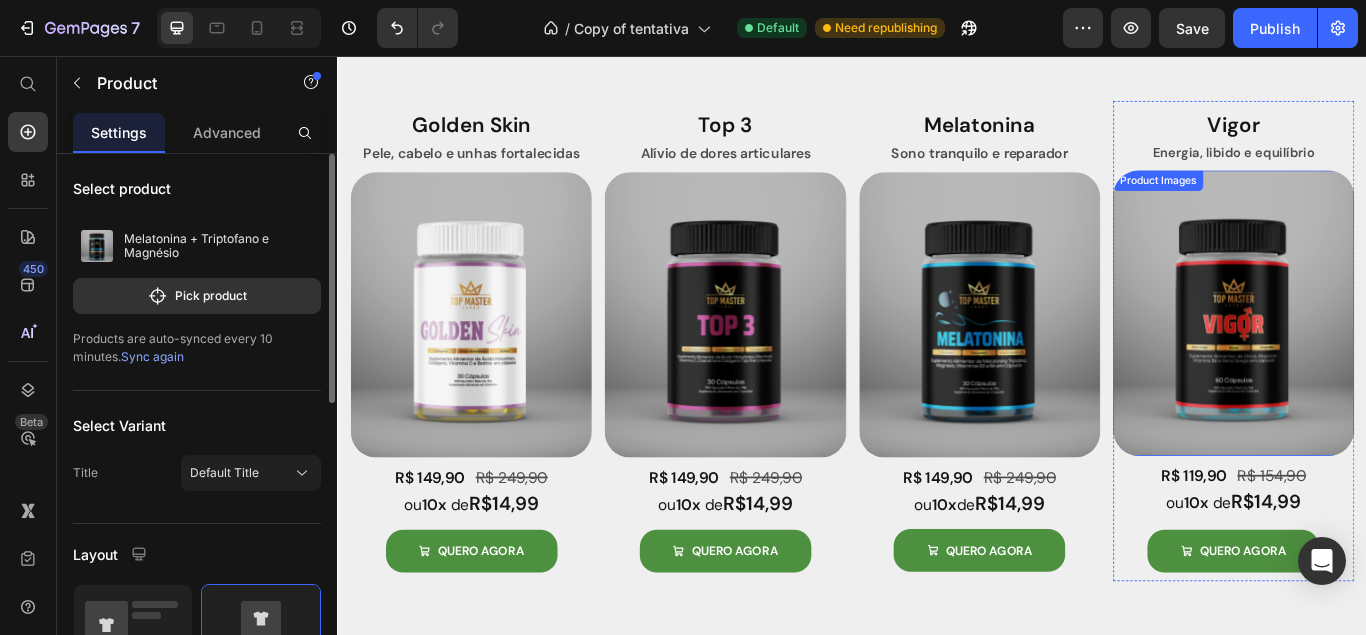 click at bounding box center (1381, 355) 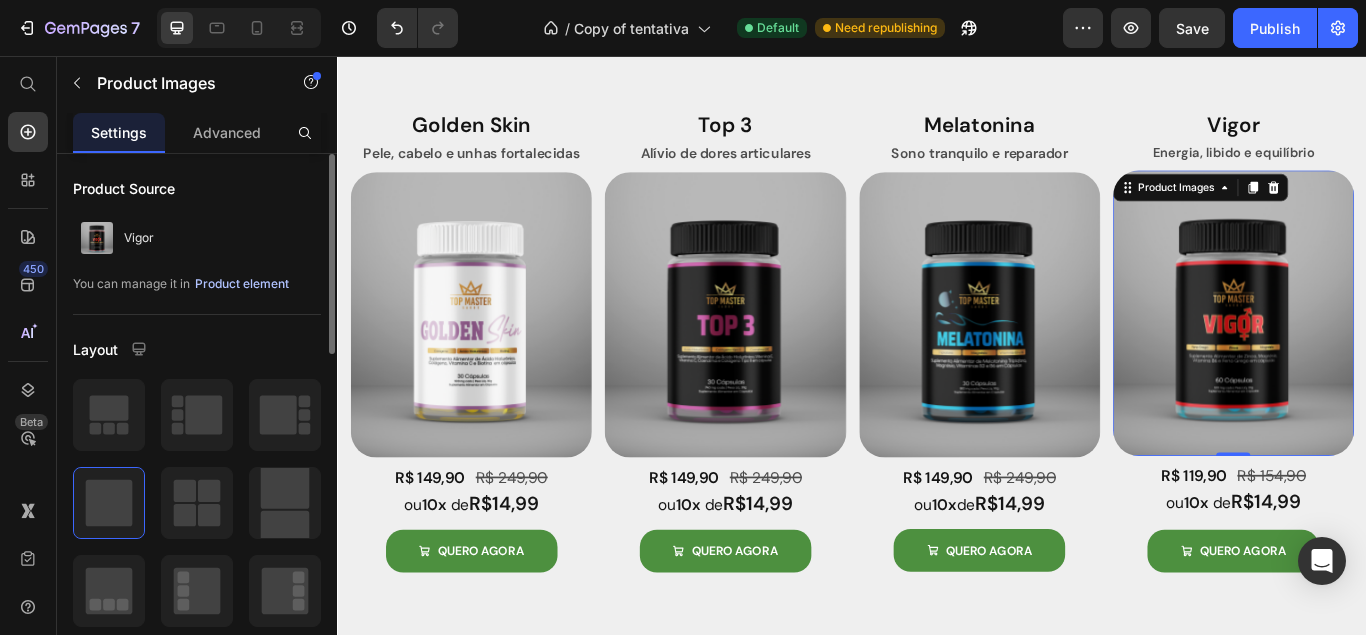 click on "Product element" at bounding box center [242, 284] 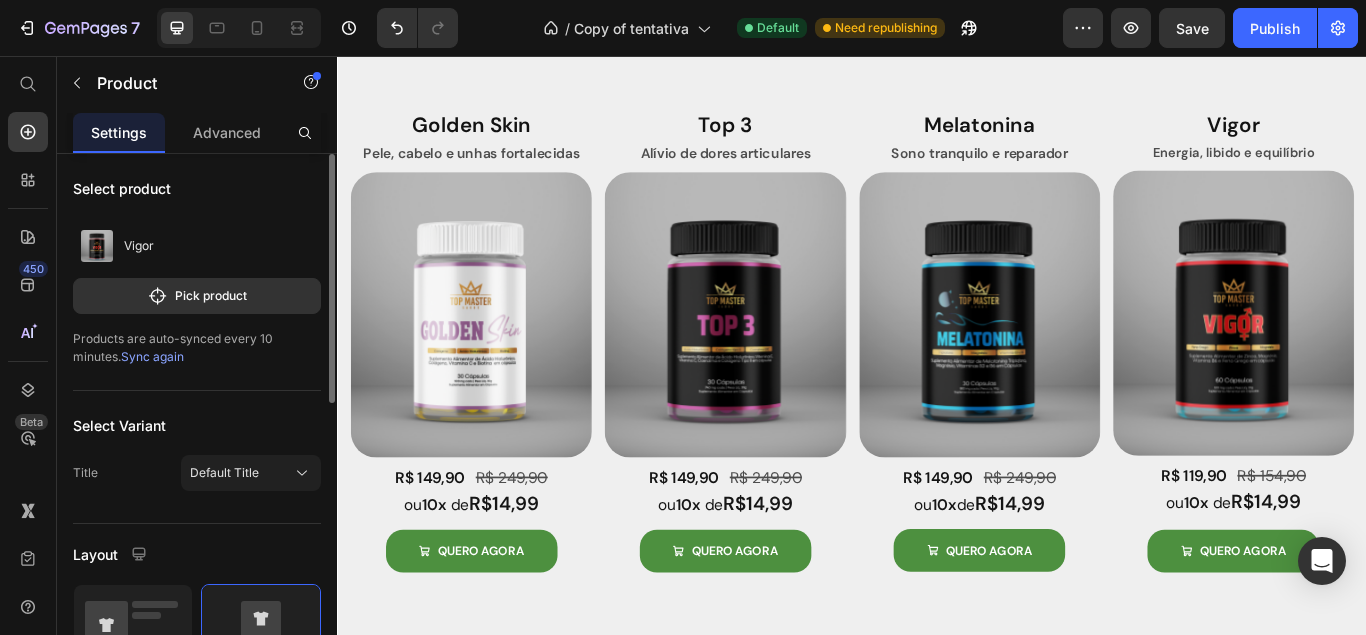 click on "Sync again" at bounding box center (152, 356) 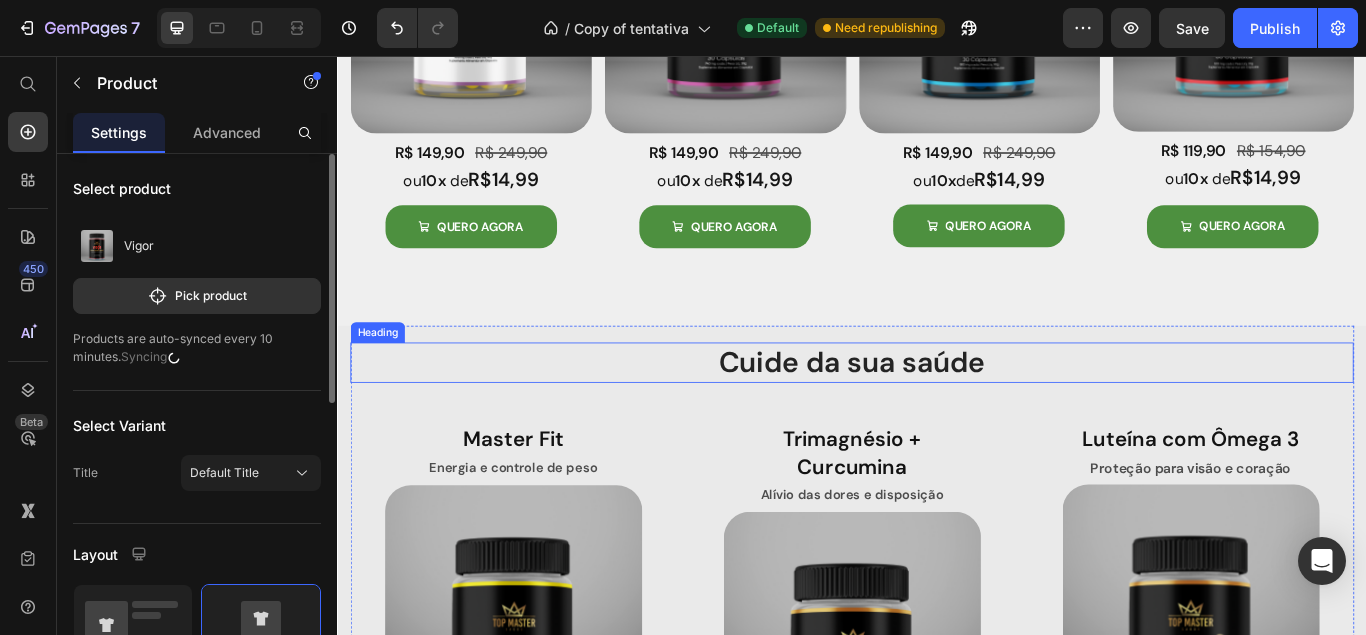scroll, scrollTop: 1326, scrollLeft: 0, axis: vertical 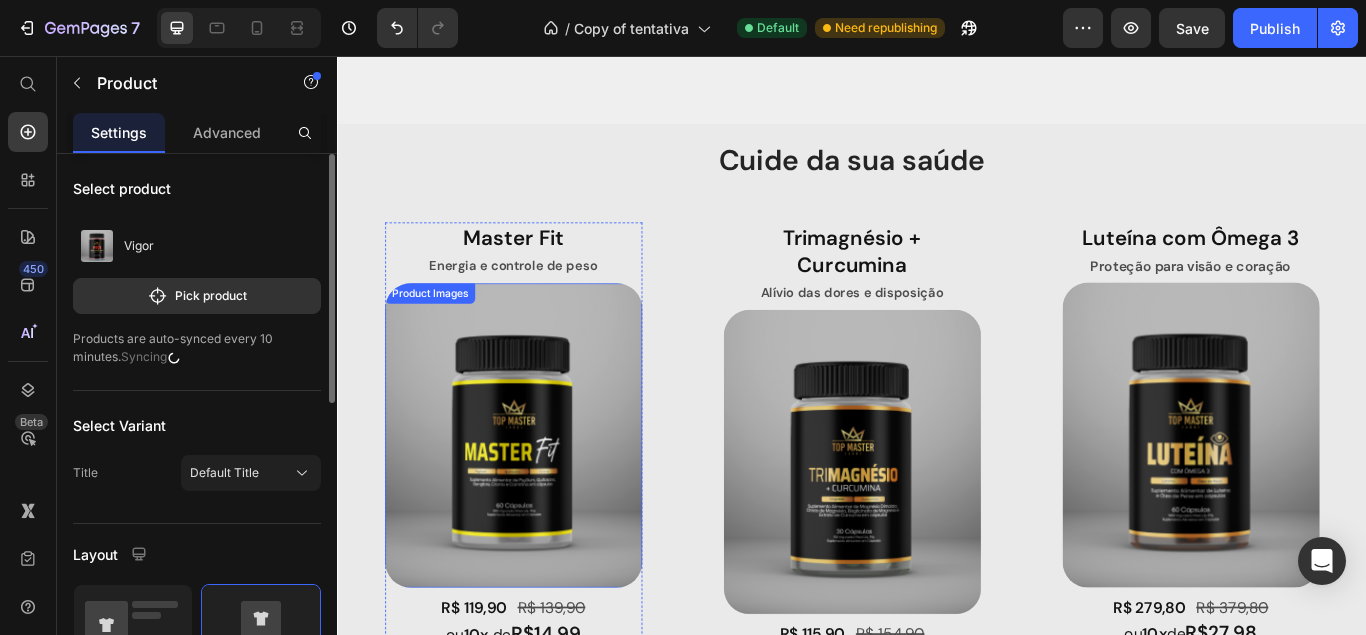 click at bounding box center (542, 499) 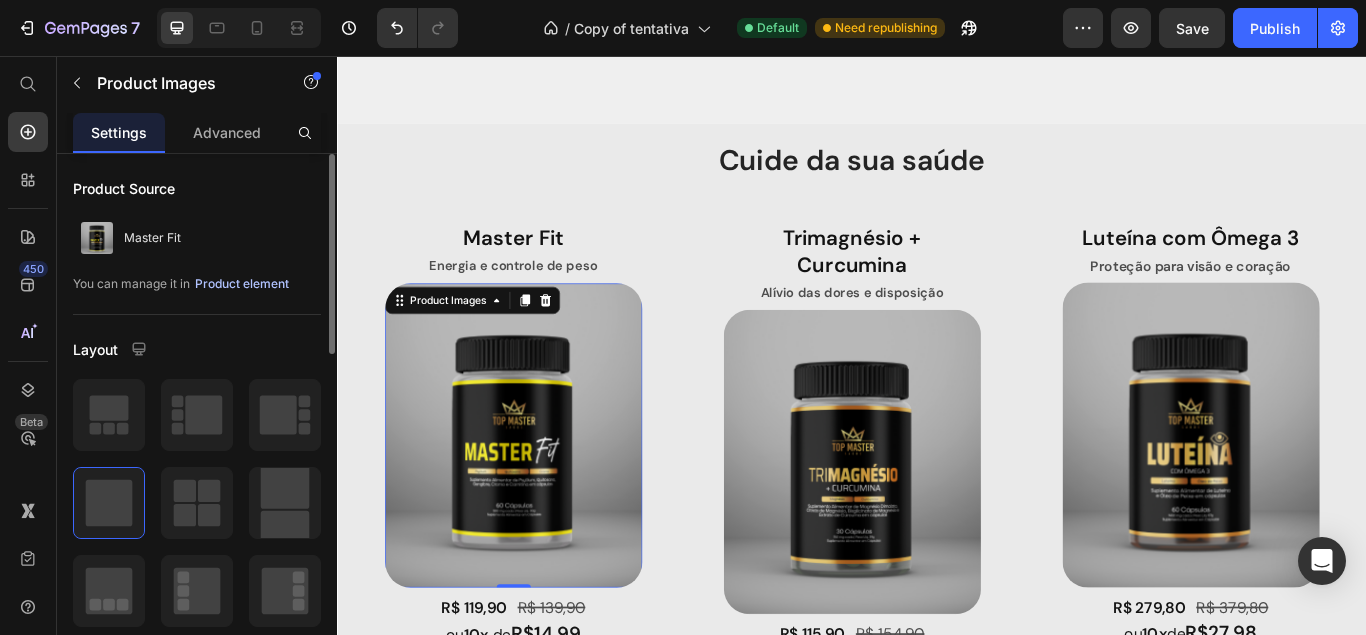 click on "Product element" at bounding box center (242, 284) 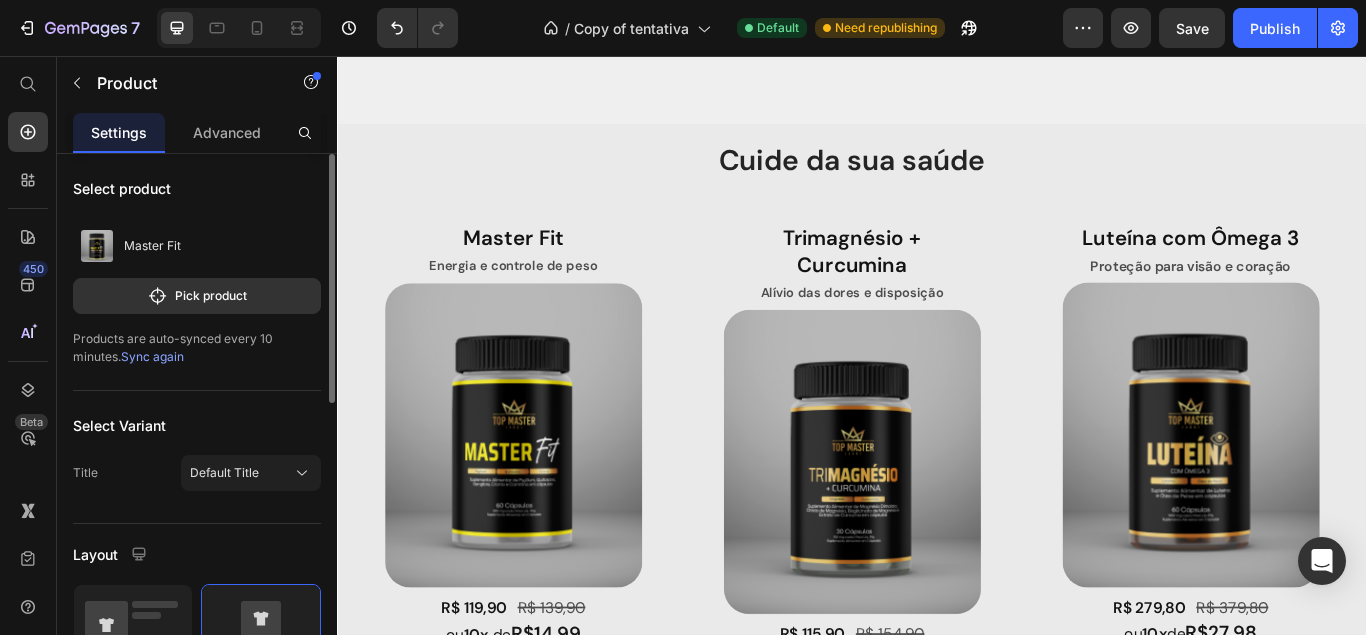 click on "Sync again" at bounding box center [152, 356] 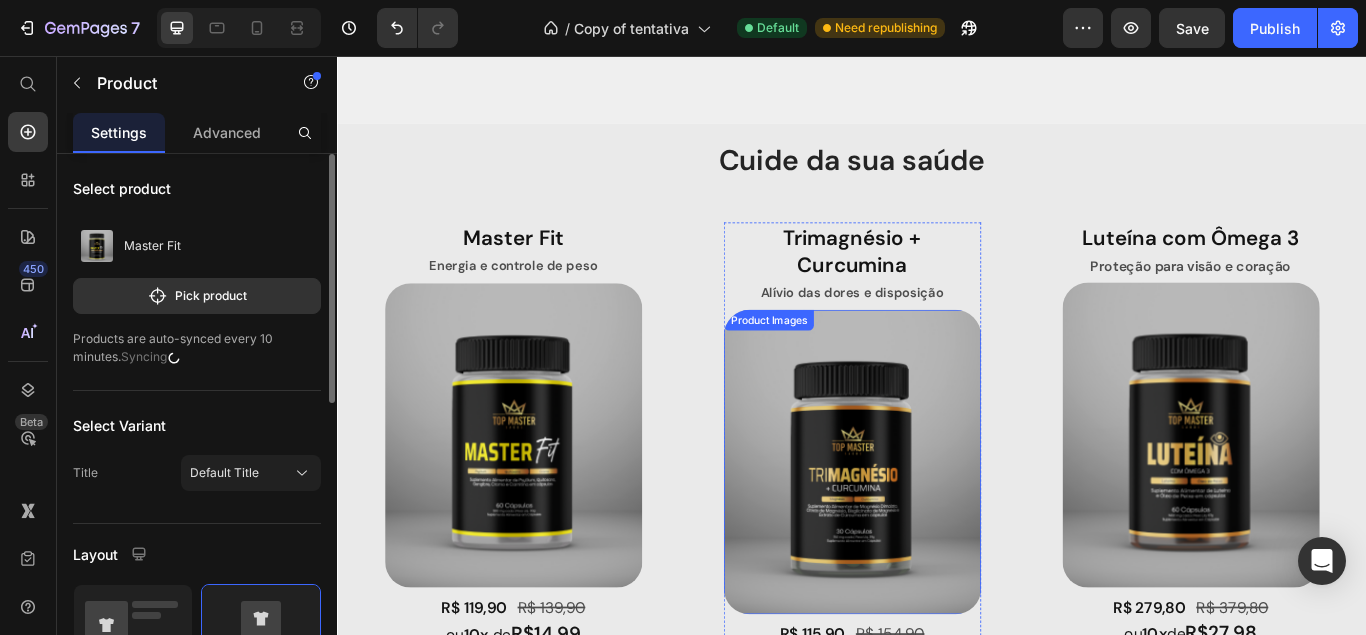 click at bounding box center [937, 530] 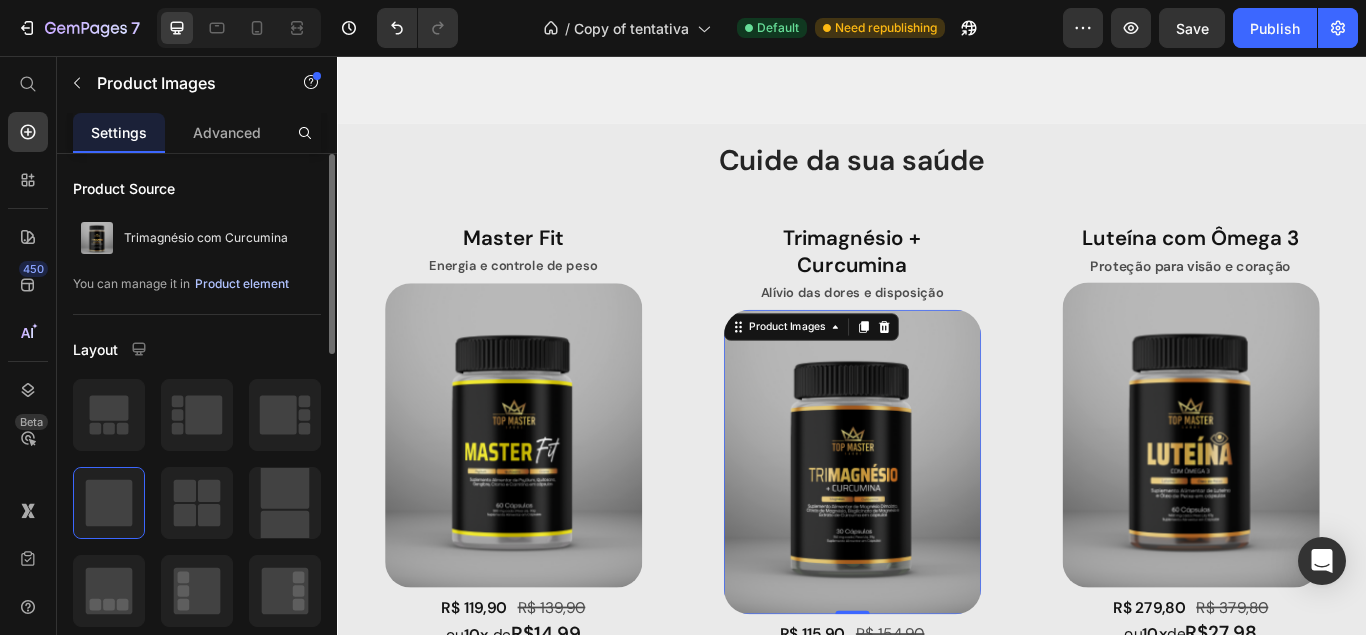 click on "Product element" at bounding box center (242, 284) 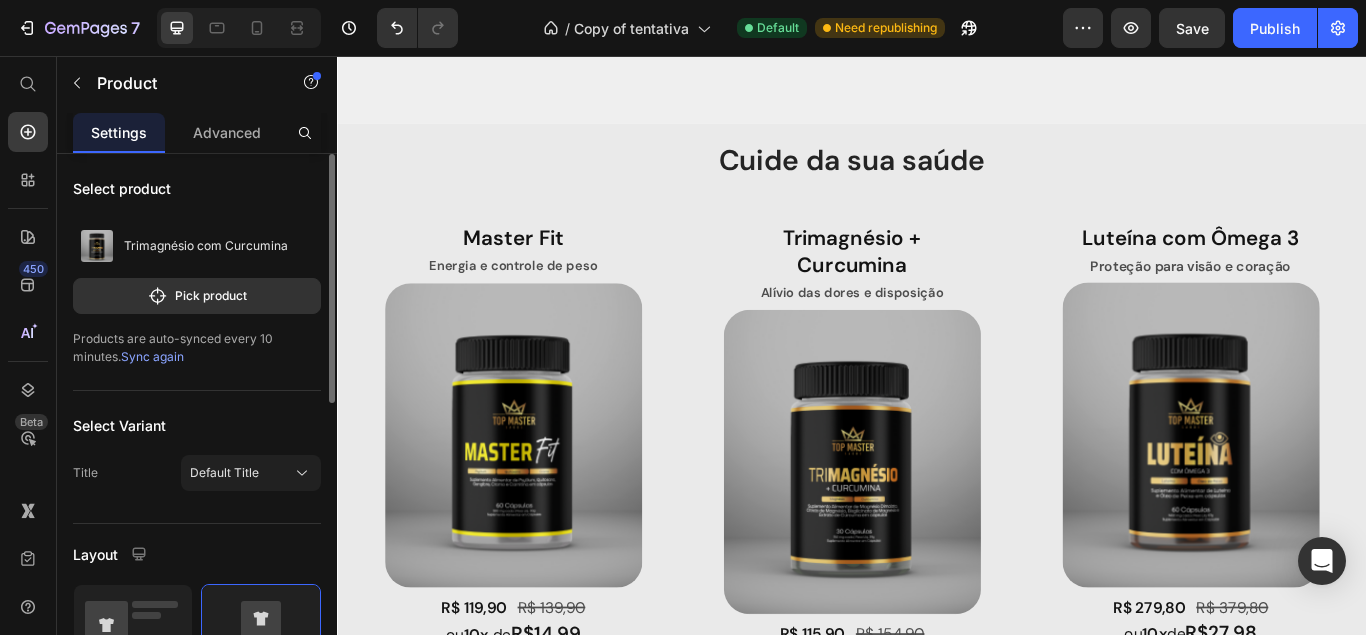 click on "Sync again" at bounding box center [152, 356] 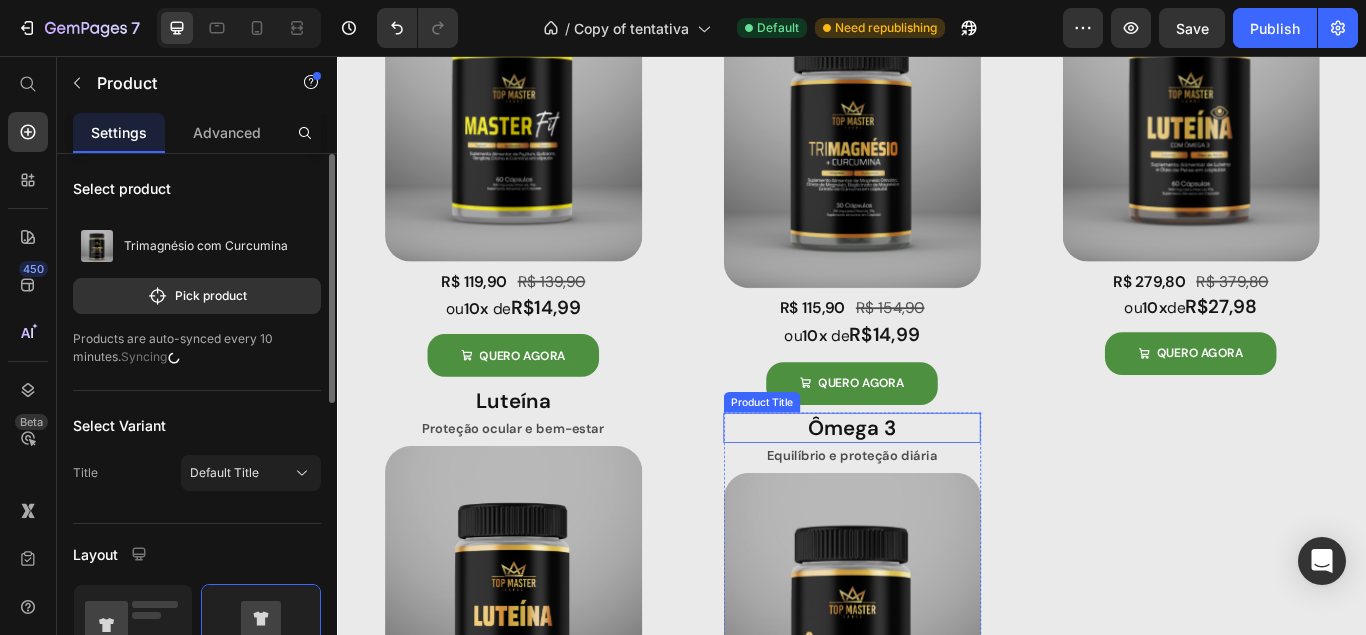 scroll, scrollTop: 1835, scrollLeft: 0, axis: vertical 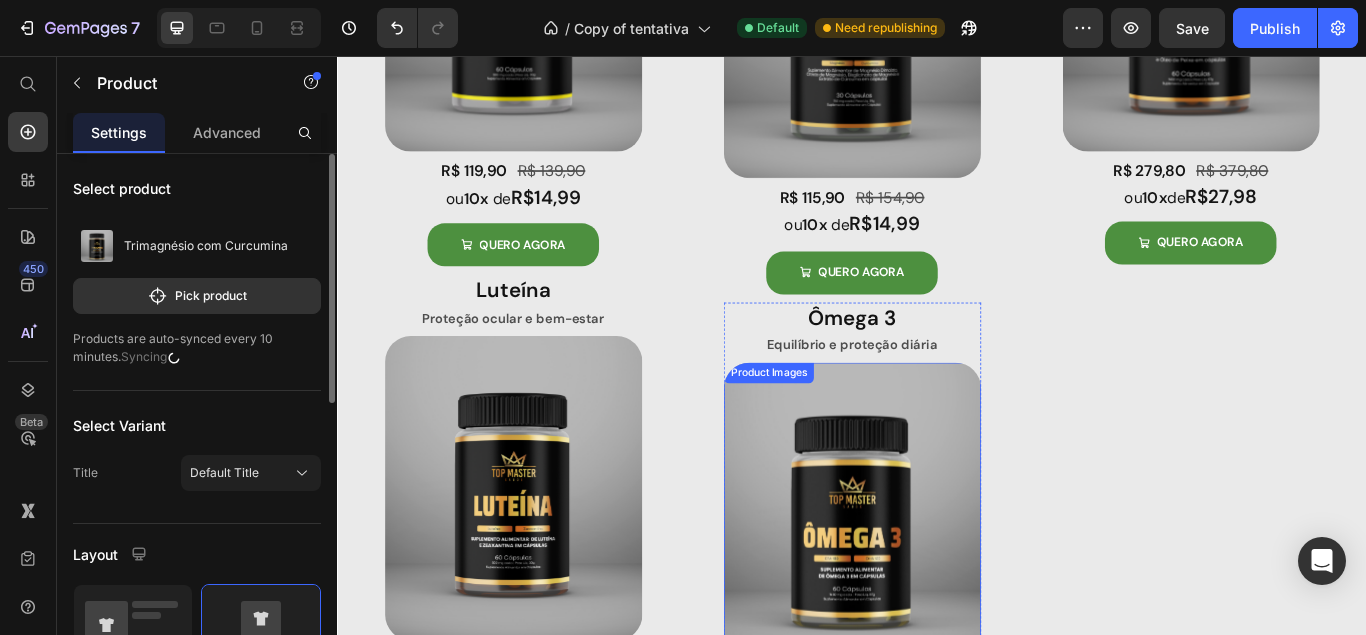 click at bounding box center (542, 560) 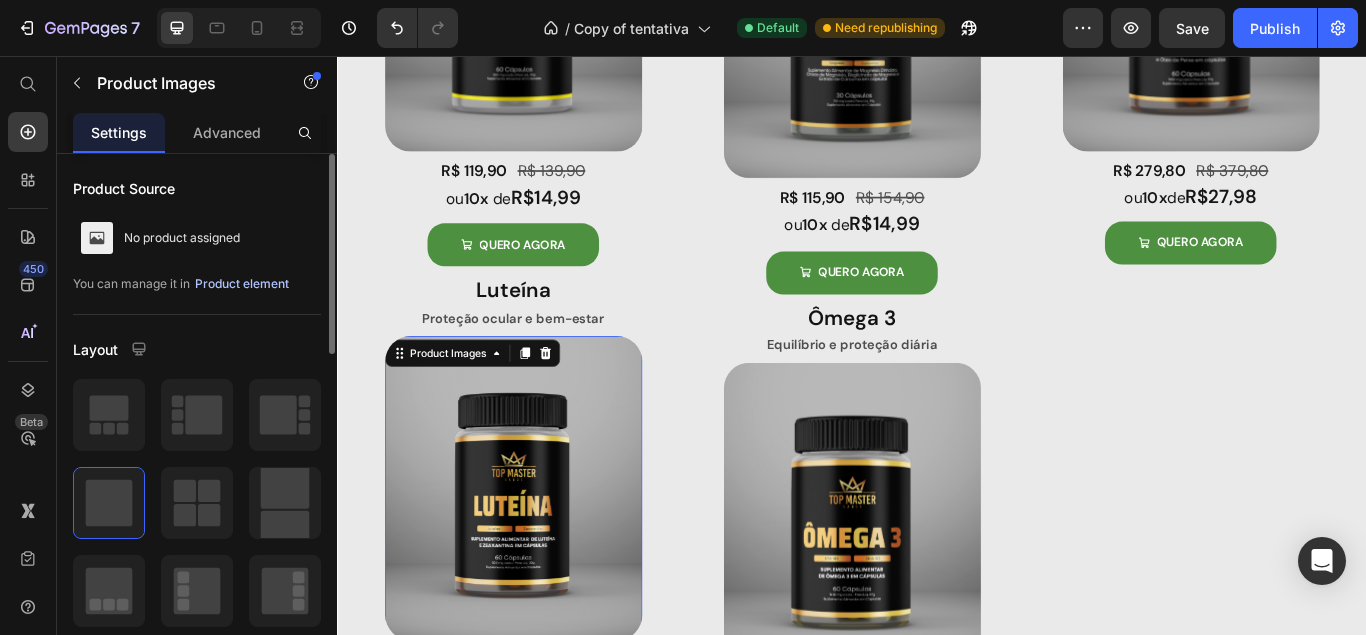 click on "Product element" at bounding box center [242, 284] 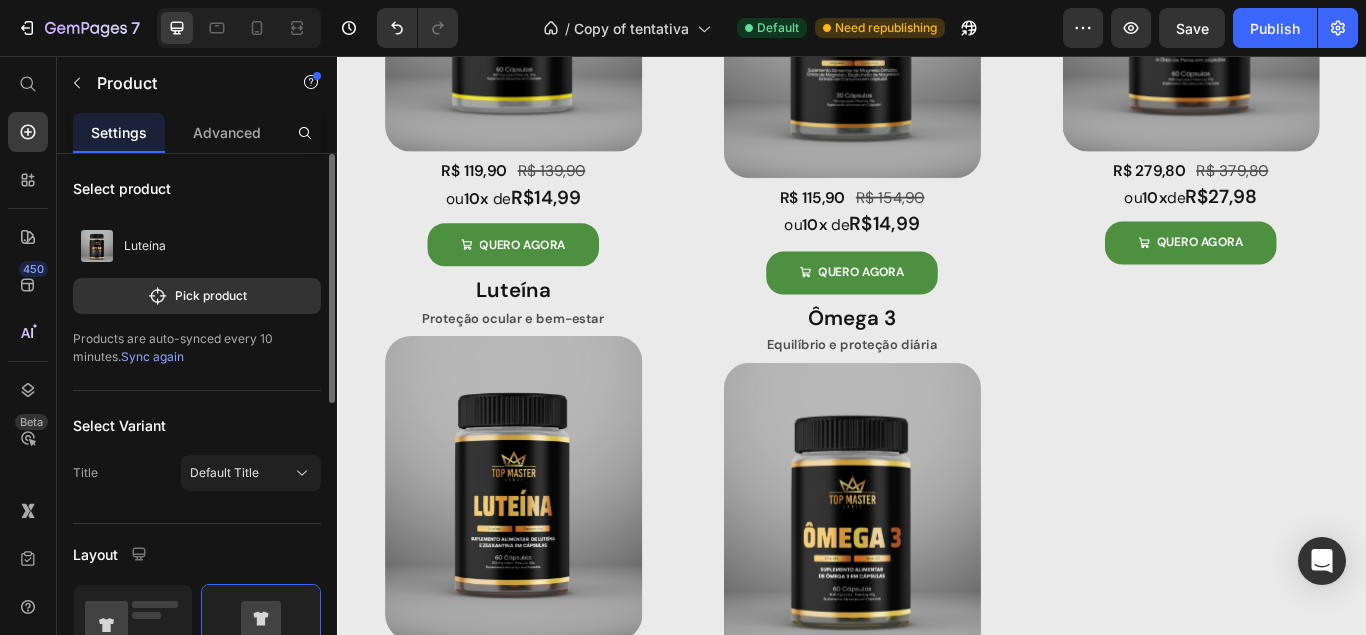 click on "Sync again" at bounding box center [152, 356] 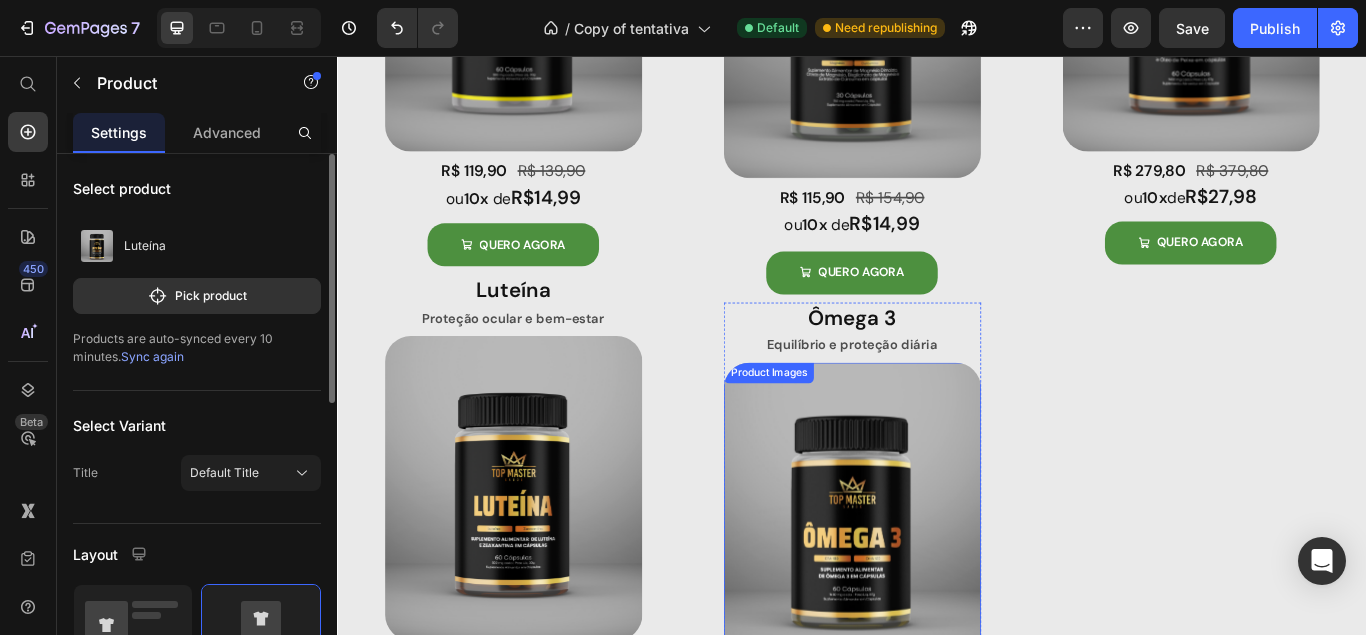 click at bounding box center [937, 591] 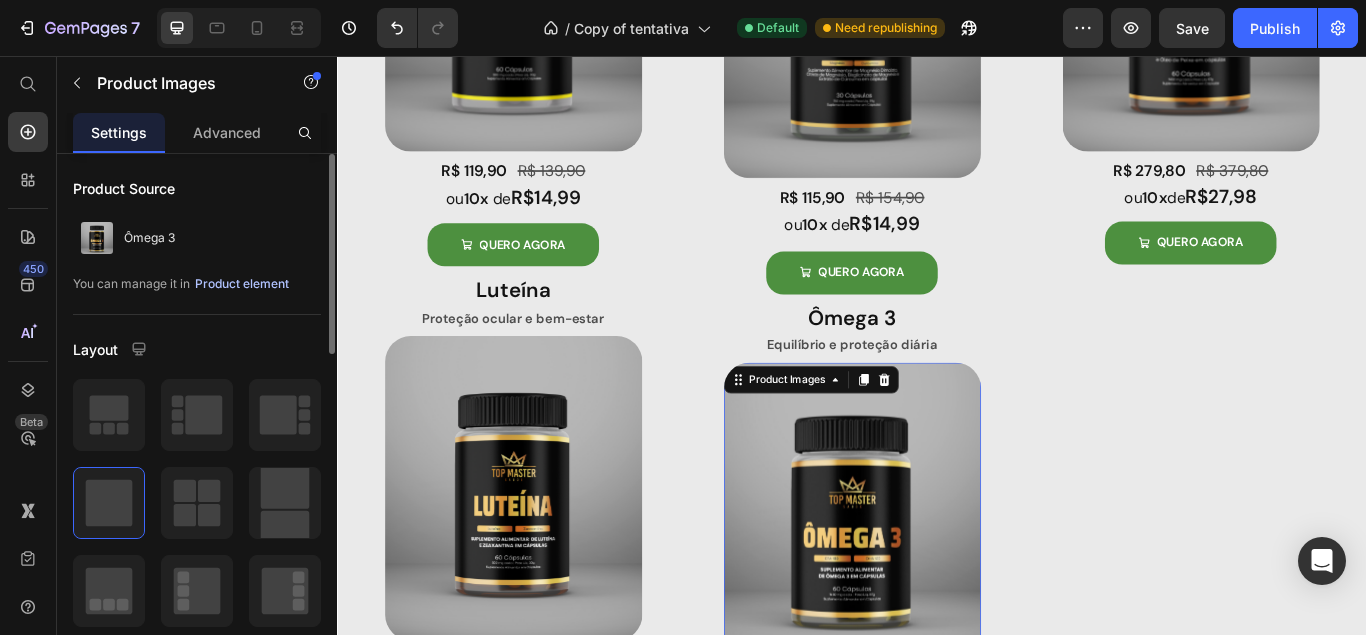 click on "Product element" at bounding box center (242, 284) 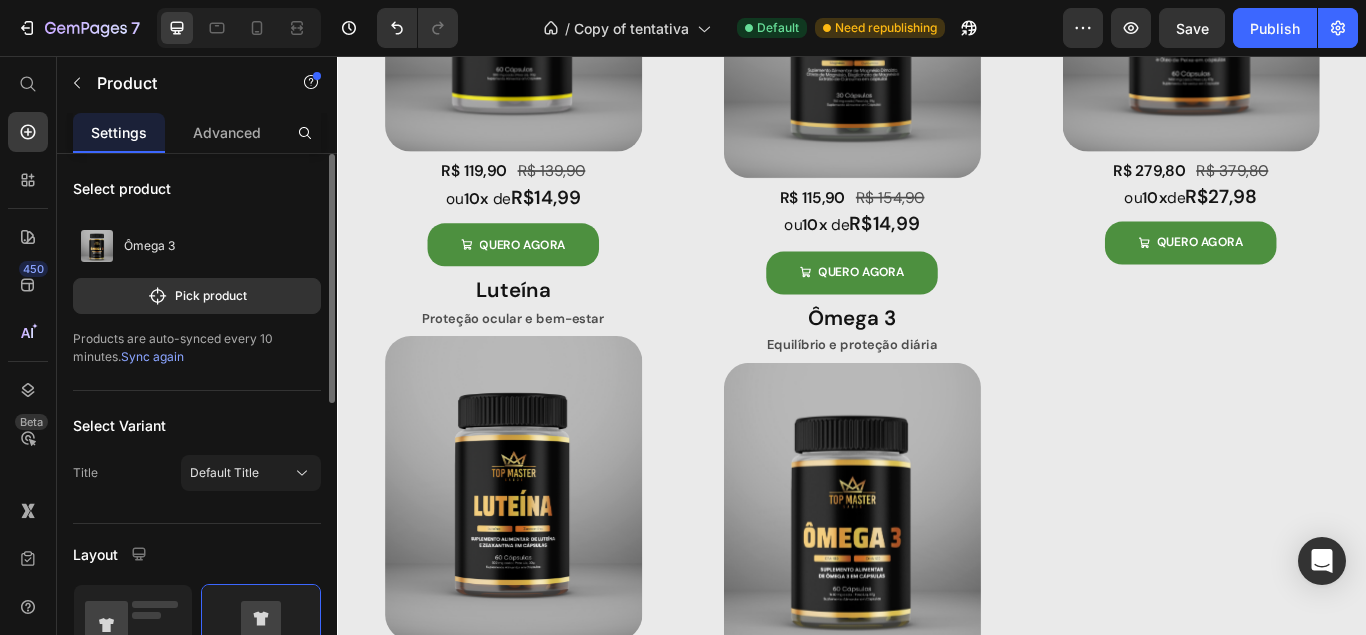 click on "Sync again" at bounding box center (152, 356) 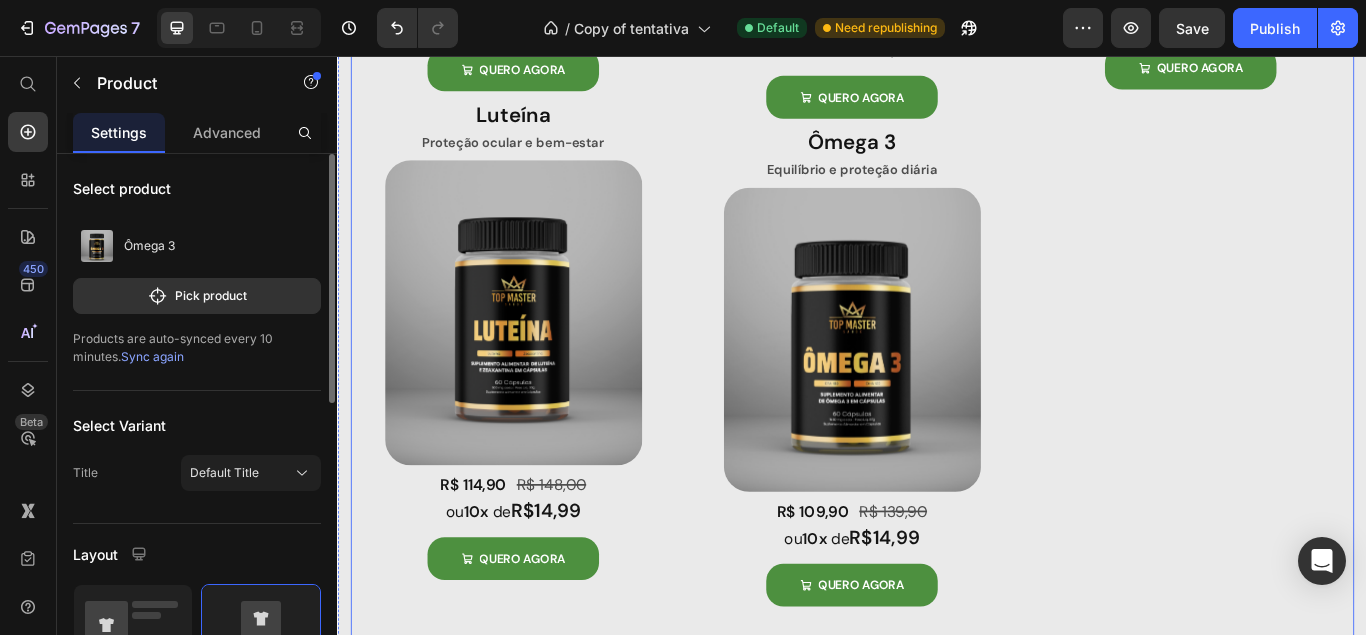 scroll, scrollTop: 1938, scrollLeft: 0, axis: vertical 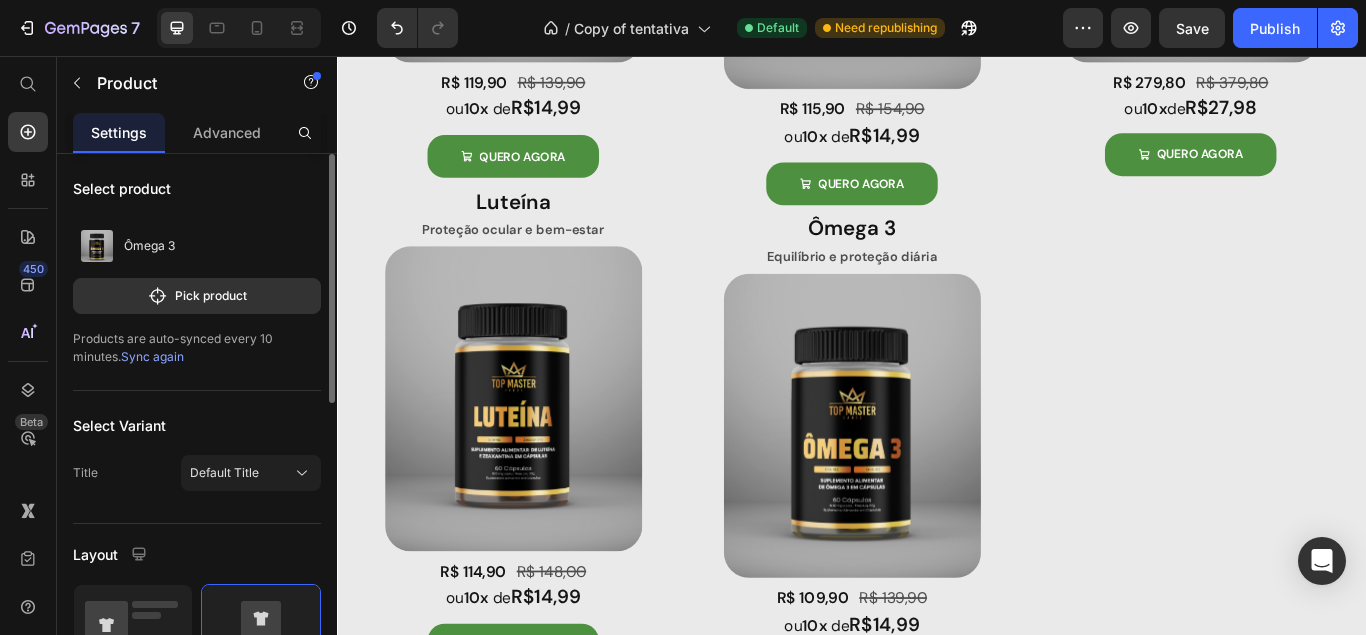 click on "Products are auto-synced every 10 minutes.  Sync again" at bounding box center (197, 348) 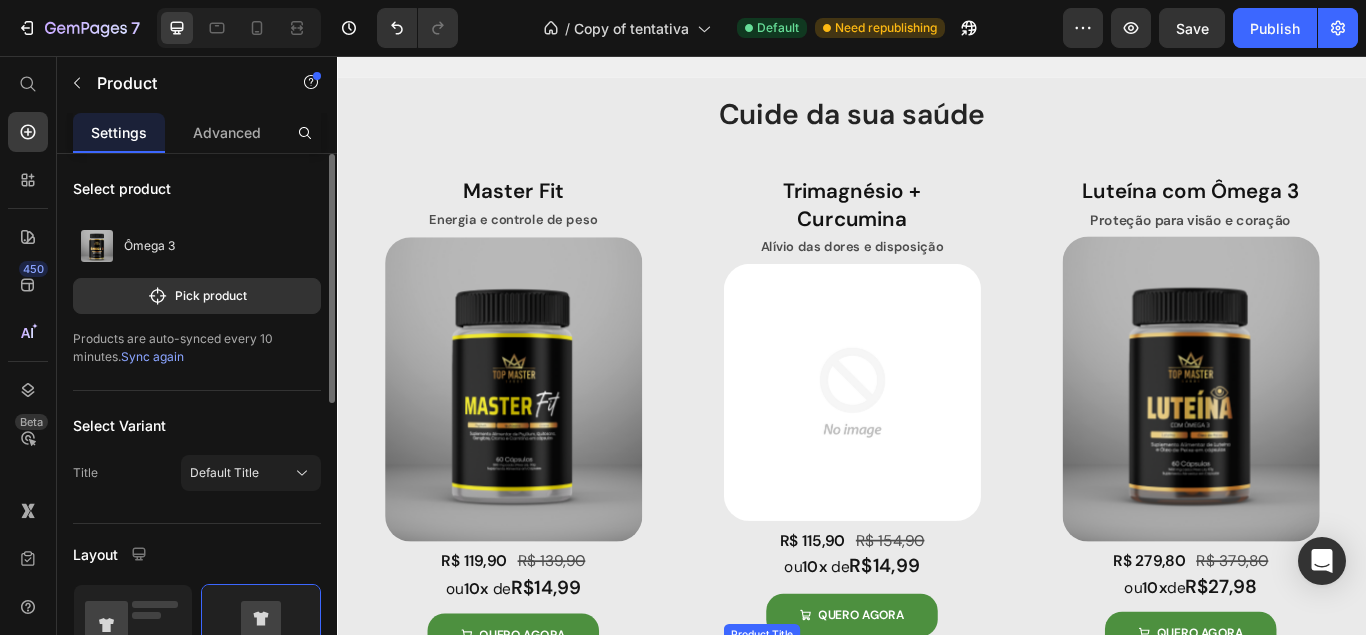 scroll, scrollTop: 1325, scrollLeft: 0, axis: vertical 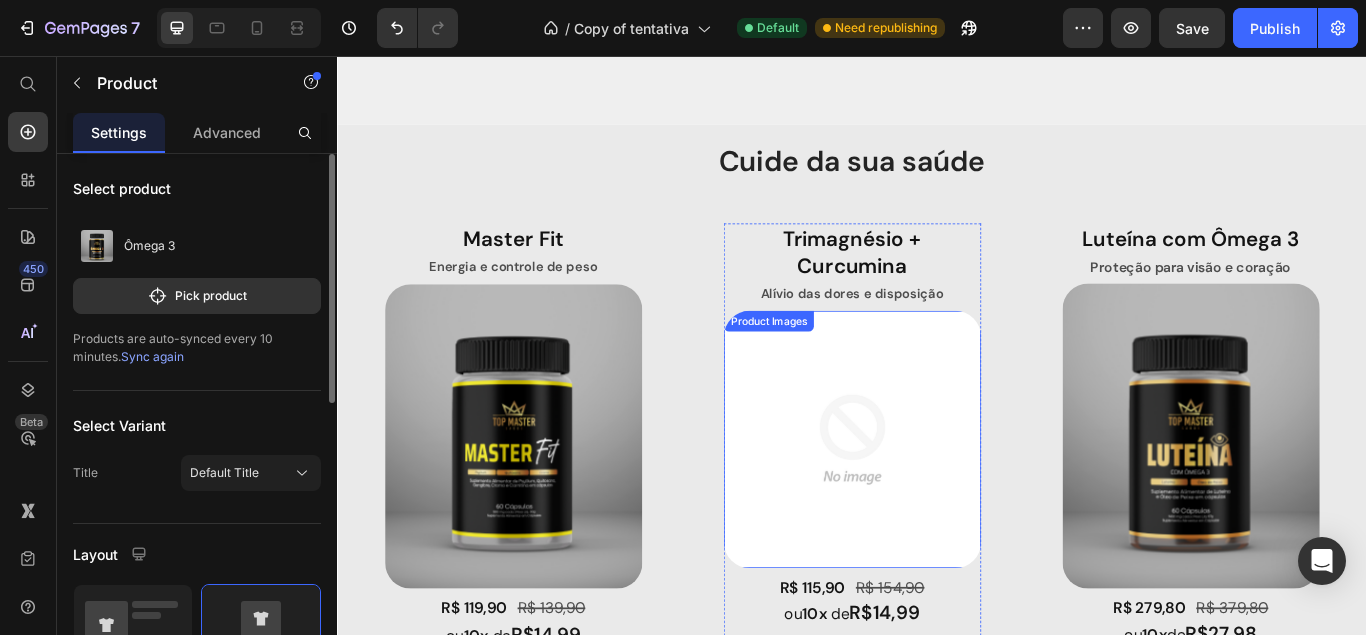 click at bounding box center [937, 503] 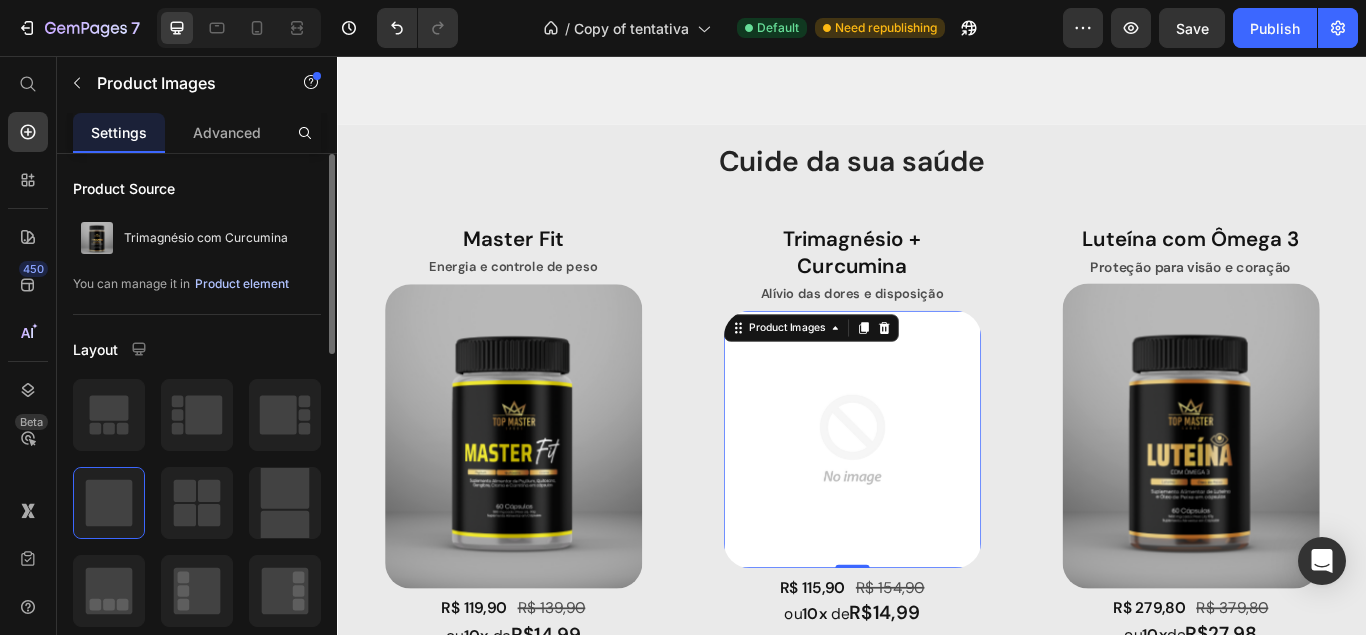 click on "Product element" at bounding box center (242, 284) 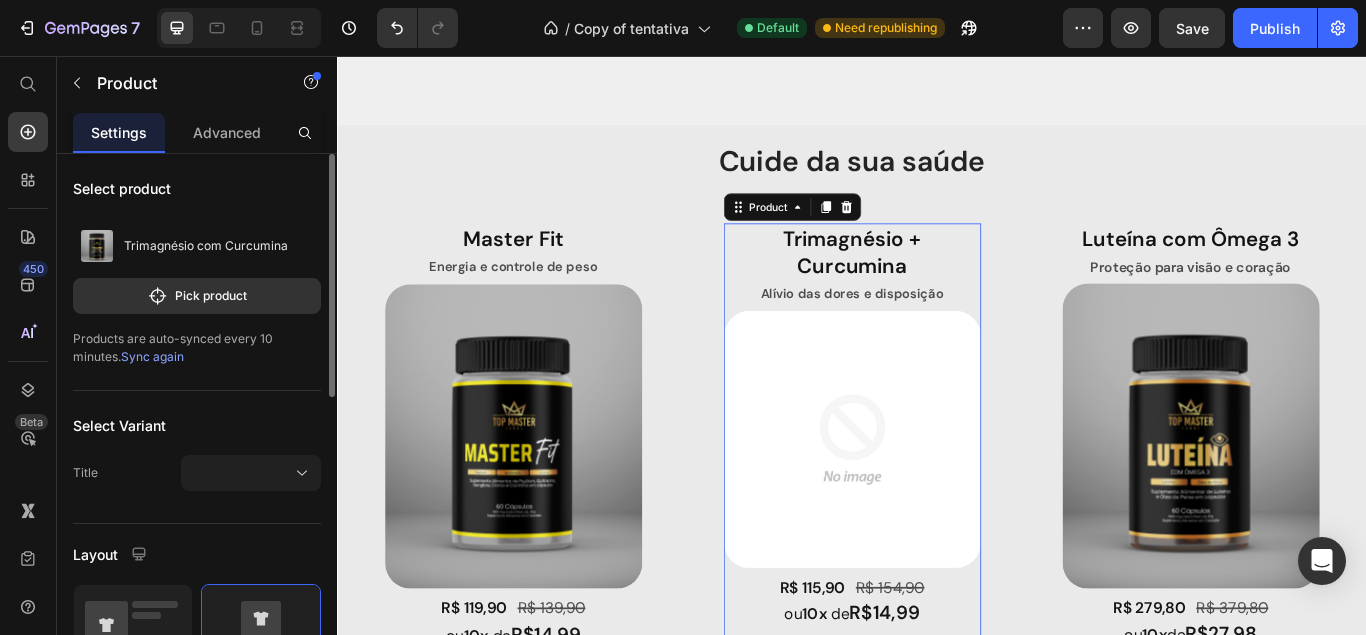 click on "Sync again" at bounding box center (152, 356) 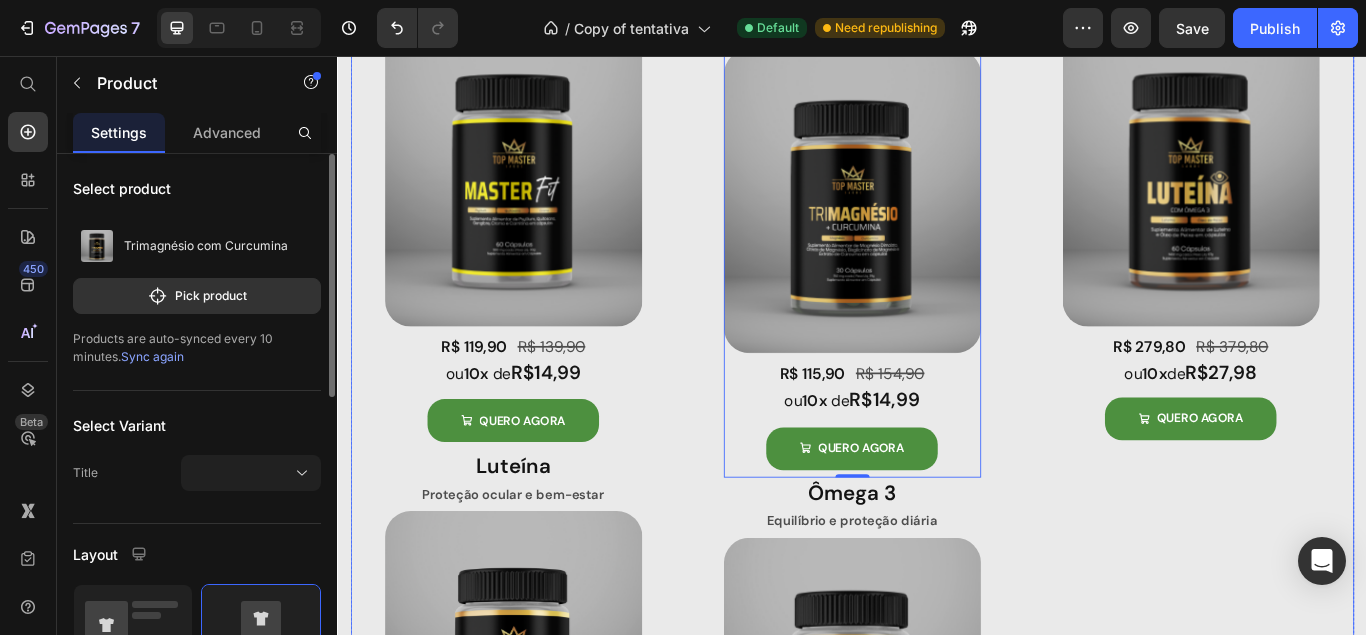scroll, scrollTop: 1631, scrollLeft: 0, axis: vertical 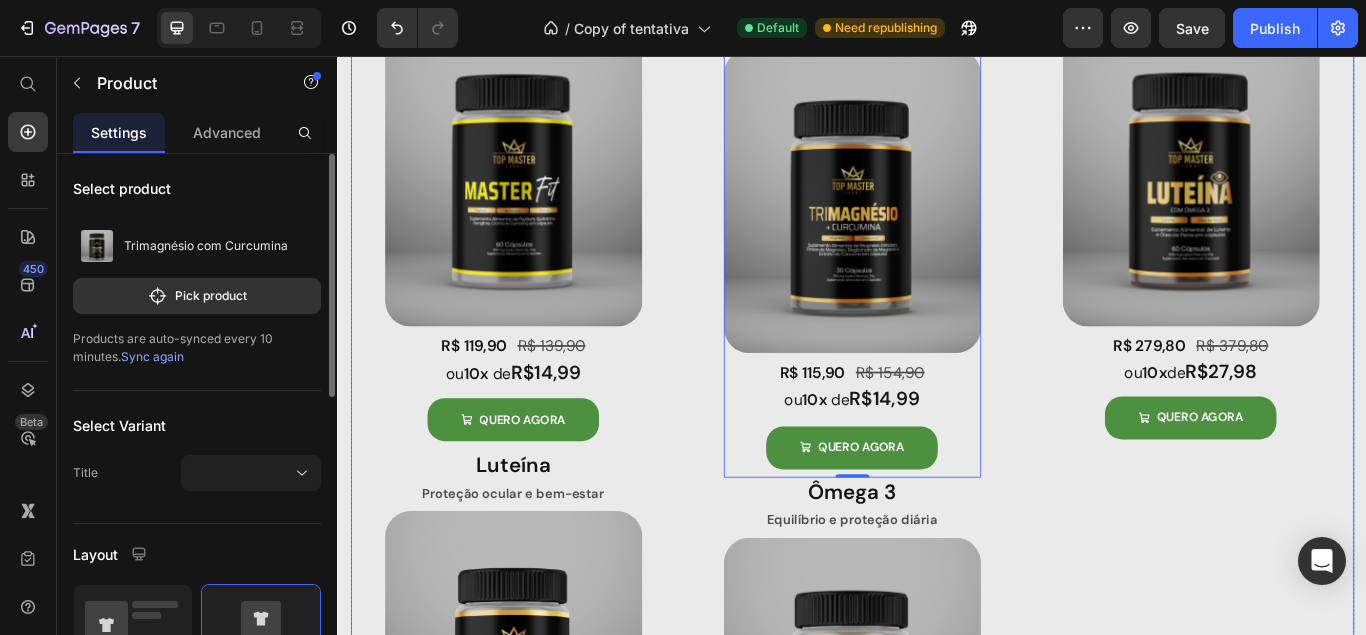 click on "Luteína com Ômega 3 Heading Proteção para visão e coração Text Block Product Images R$ 279,80 Product Price R$ 379,80 Product Price Row ou 10x de R$27,98 Text Block Row QUERO AGORA Add to Cart Row Product" at bounding box center [1332, 530] 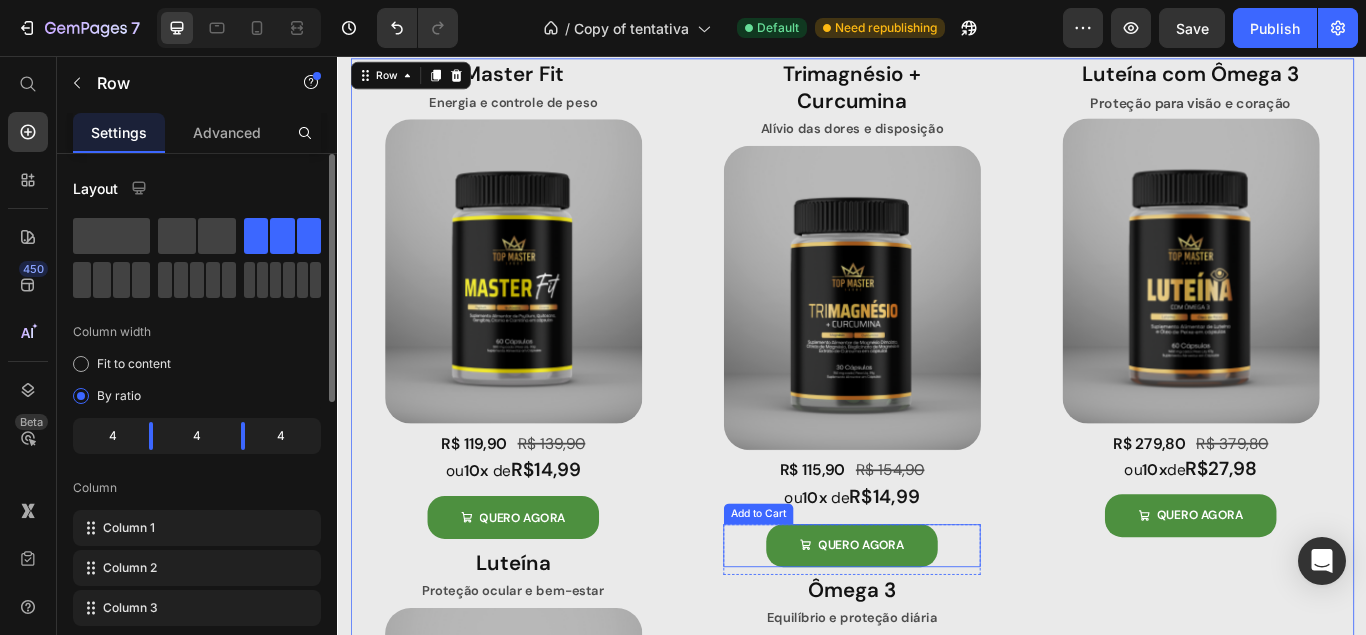 scroll, scrollTop: 1130, scrollLeft: 0, axis: vertical 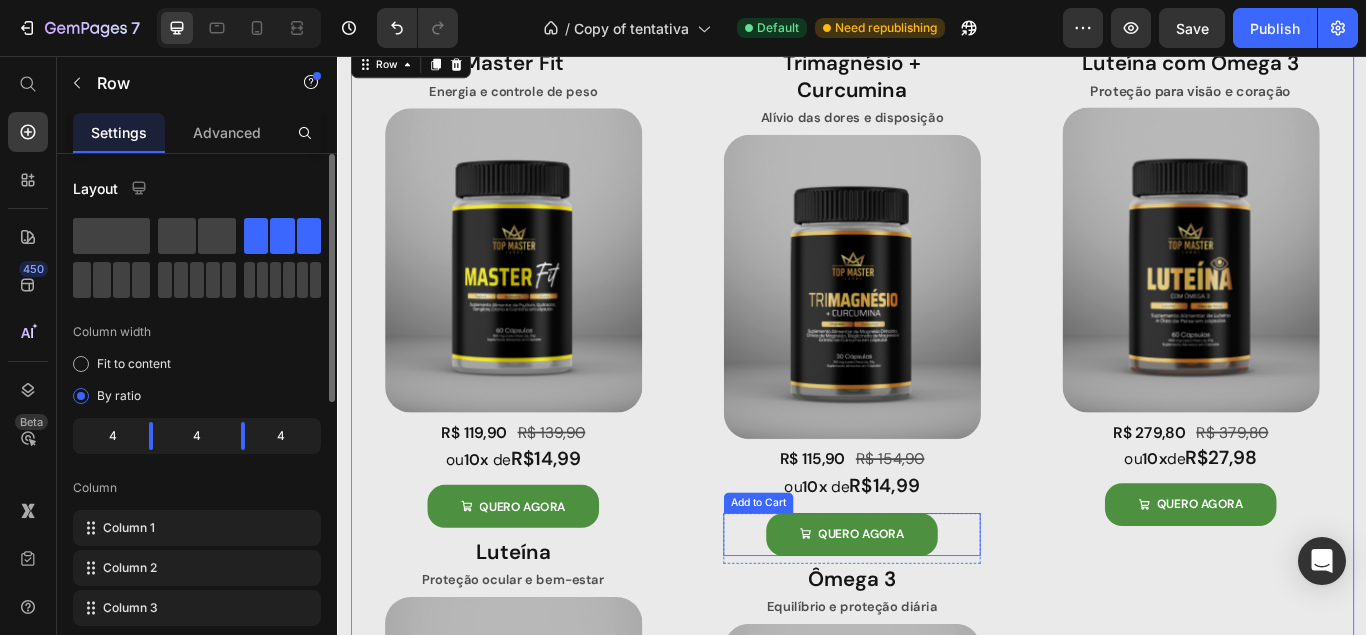 click at bounding box center [542, 295] 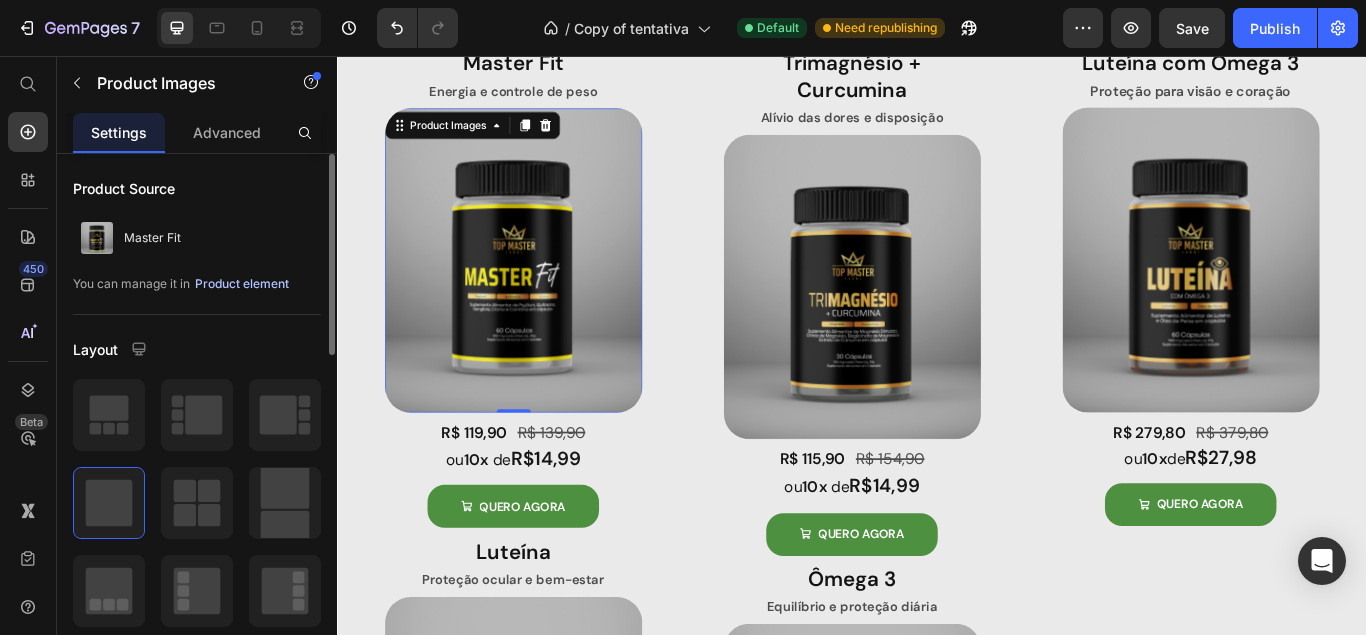 click on "Product element" at bounding box center [242, 284] 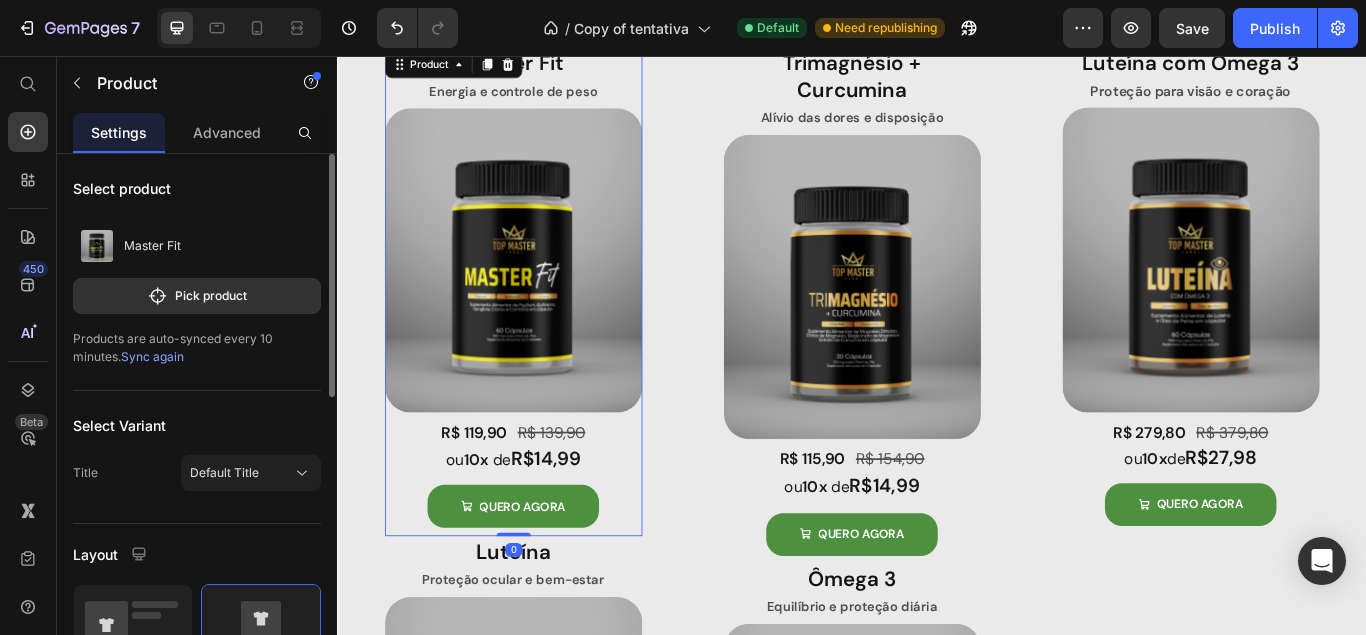 click on "Products are auto-synced every 10 minutes.  Sync again" at bounding box center (197, 348) 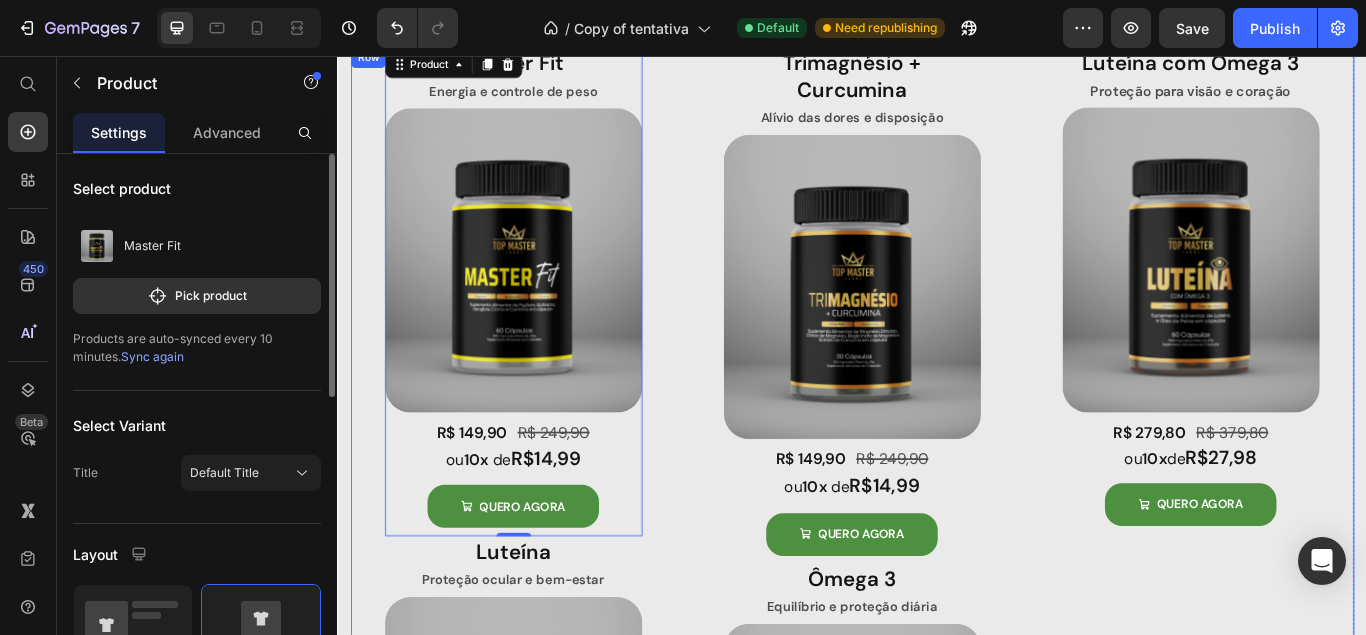 scroll, scrollTop: 1538, scrollLeft: 0, axis: vertical 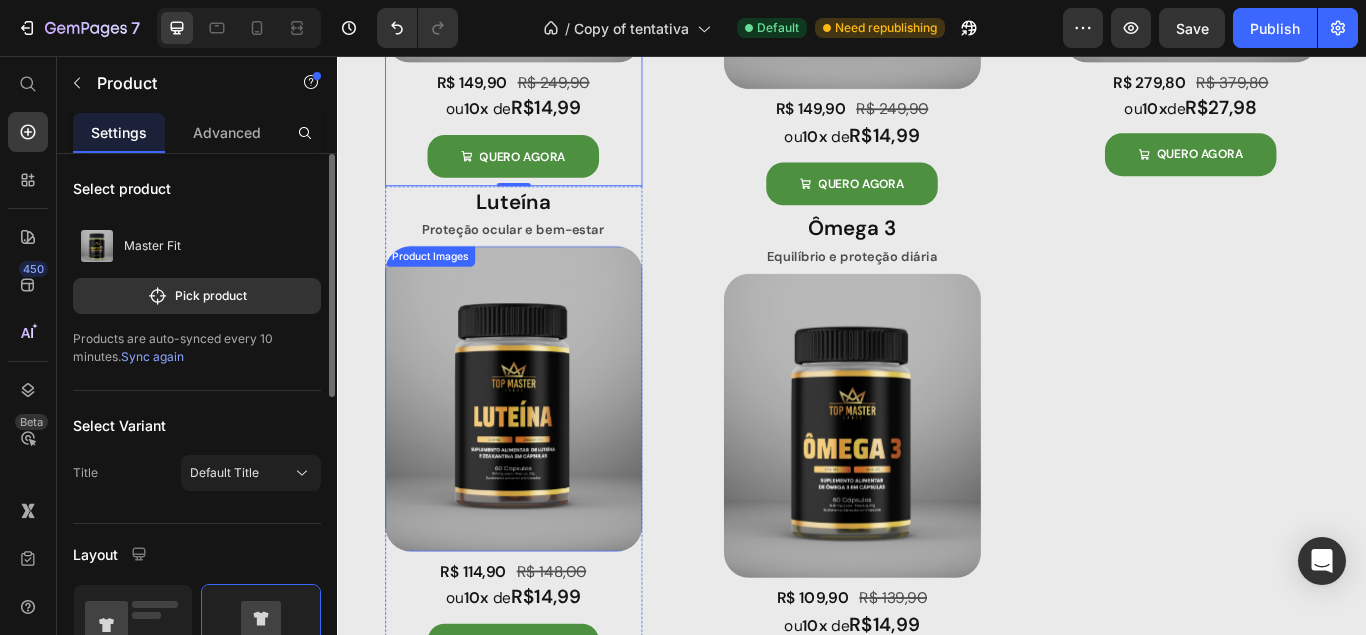 click at bounding box center [542, 456] 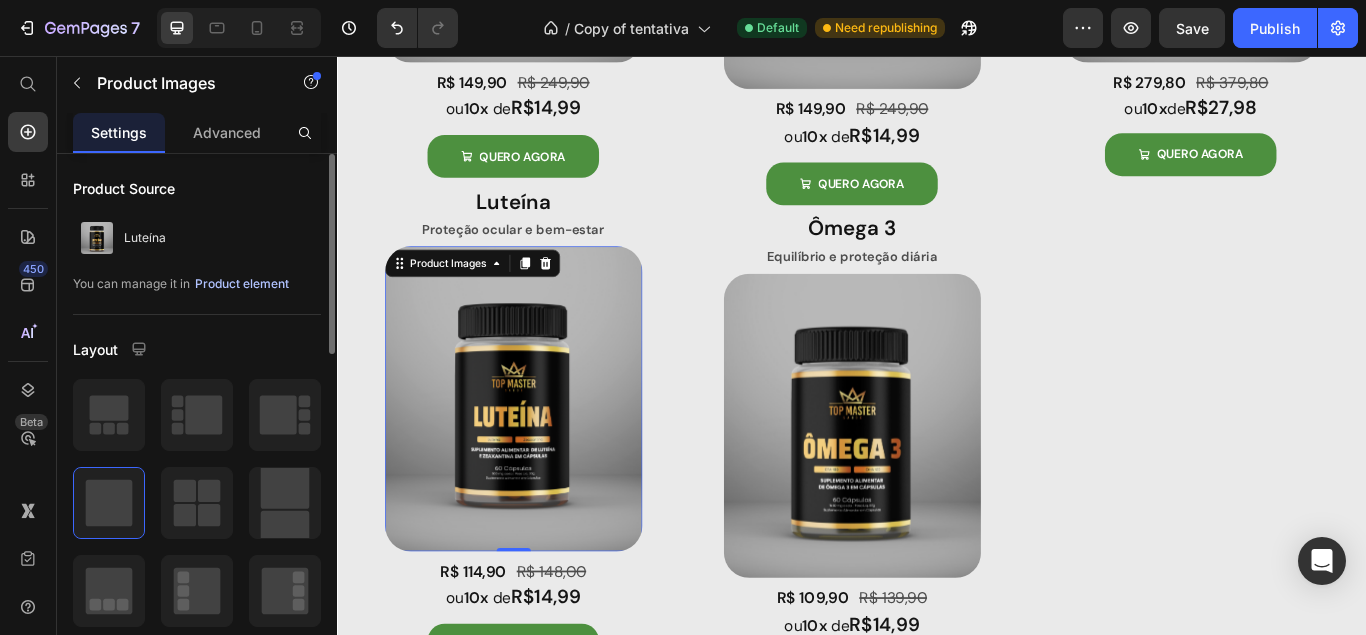 click on "Product element" at bounding box center [242, 284] 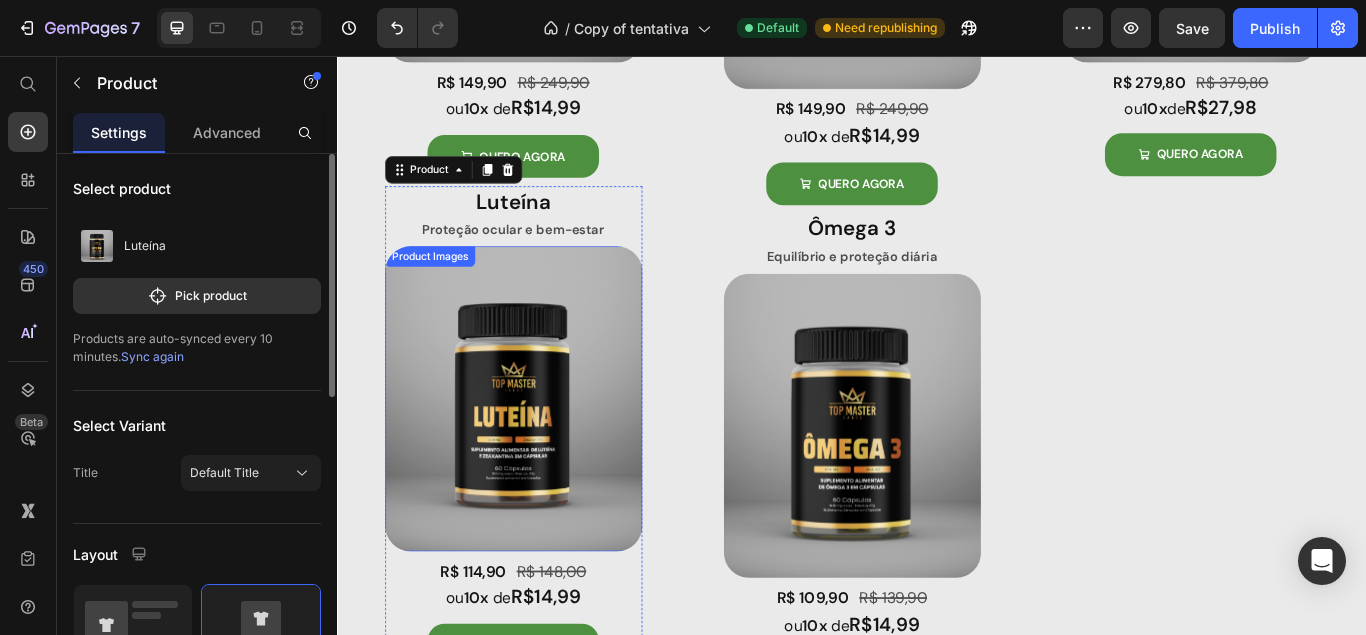 scroll, scrollTop: 1639, scrollLeft: 0, axis: vertical 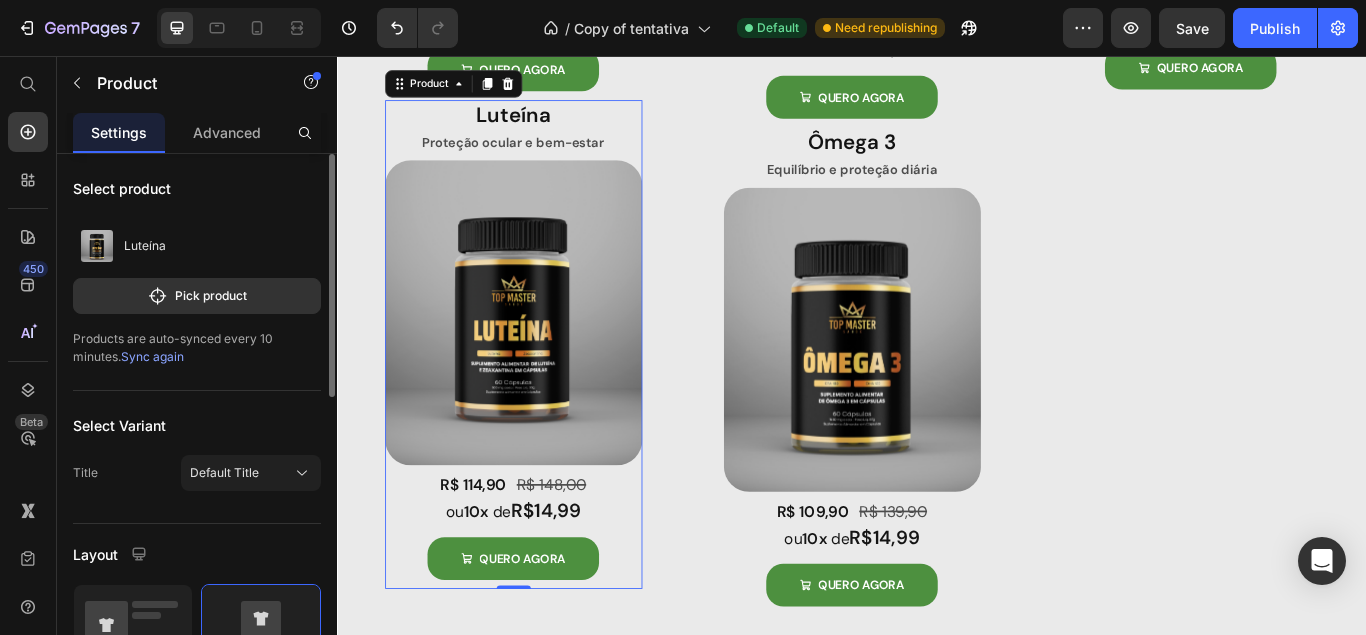 click on "Sync again" at bounding box center (152, 356) 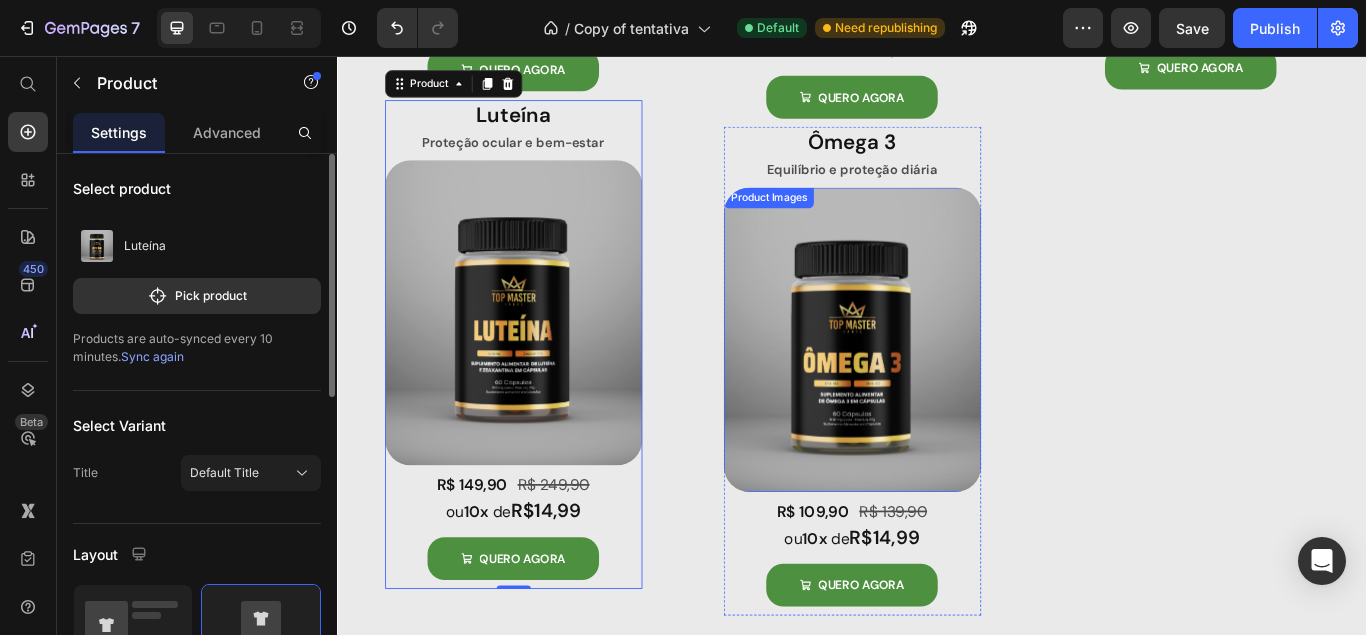 click at bounding box center [937, 387] 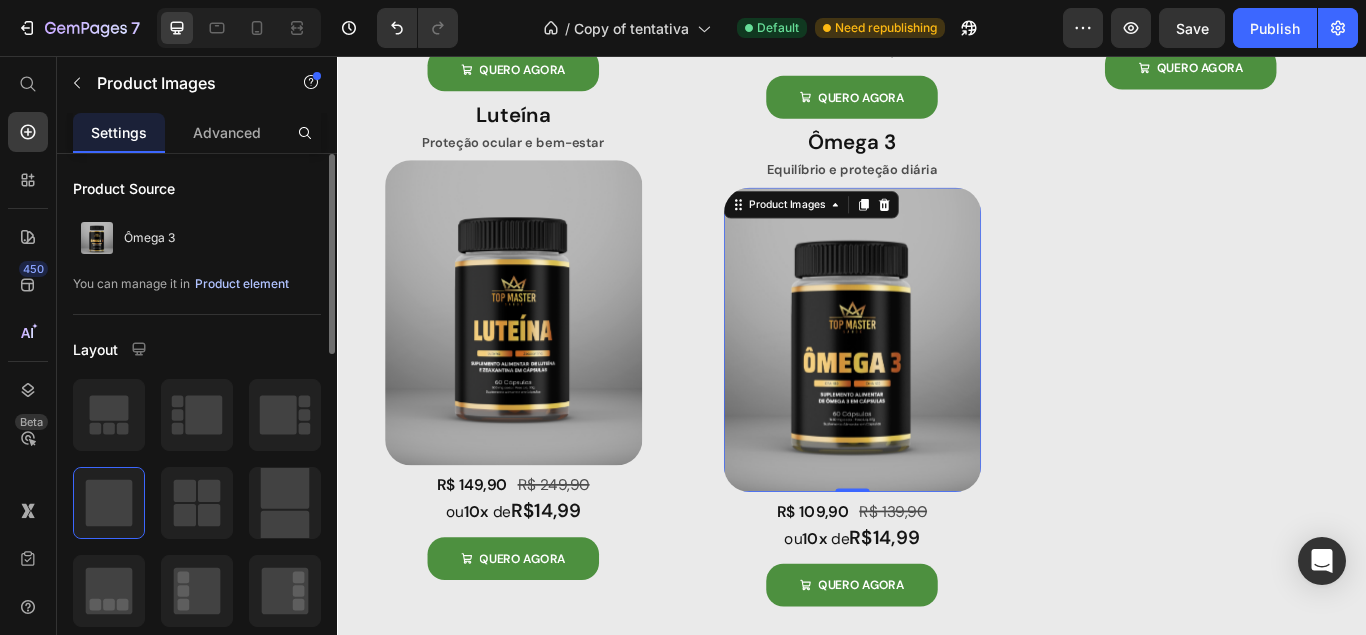 click on "Product element" at bounding box center (242, 284) 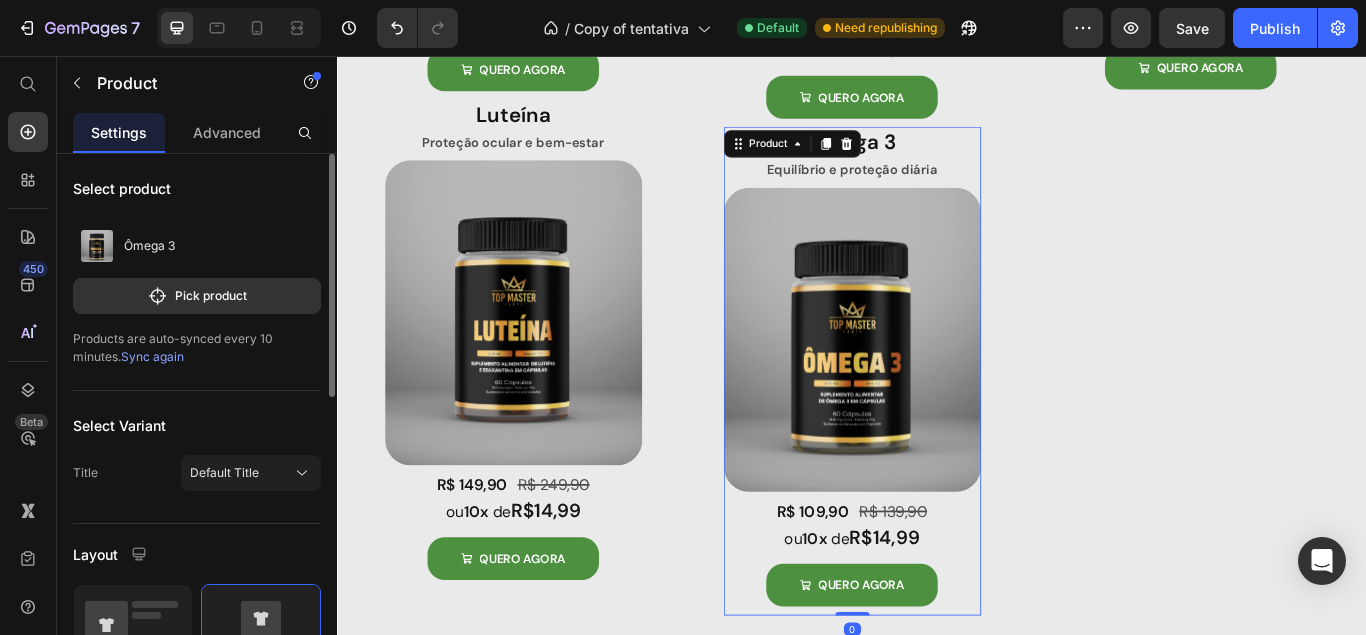 click on "Sync again" at bounding box center (152, 356) 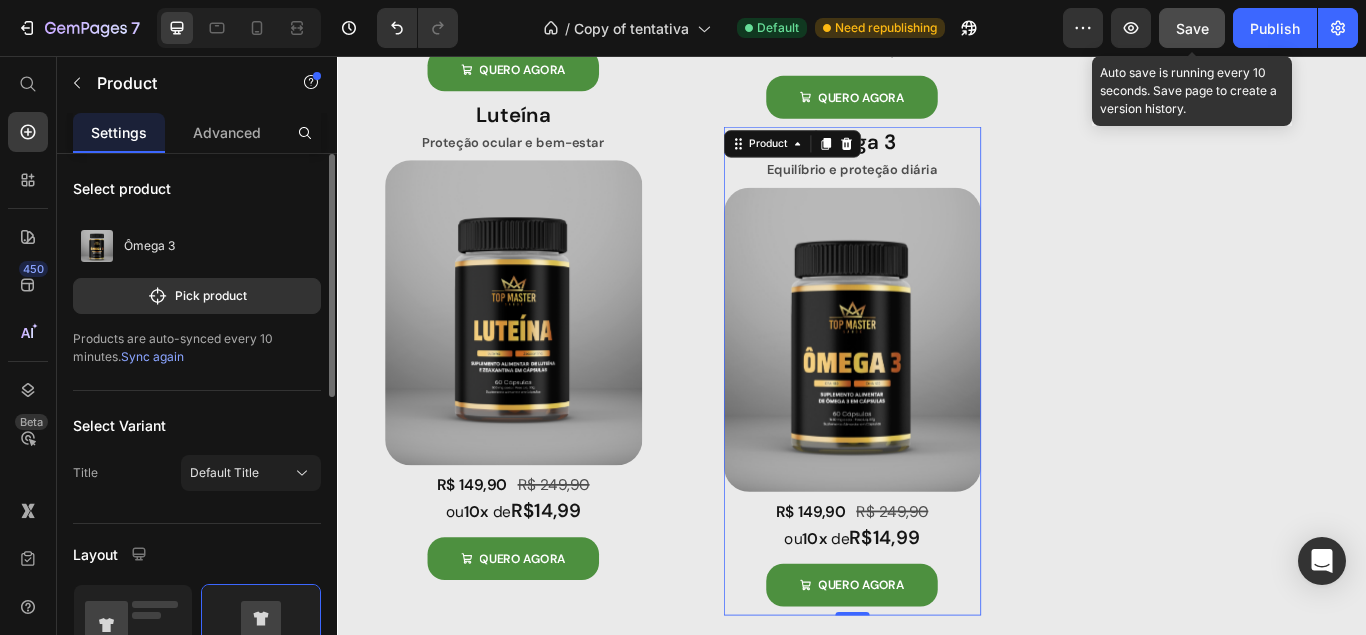 click on "Save" at bounding box center [1192, 28] 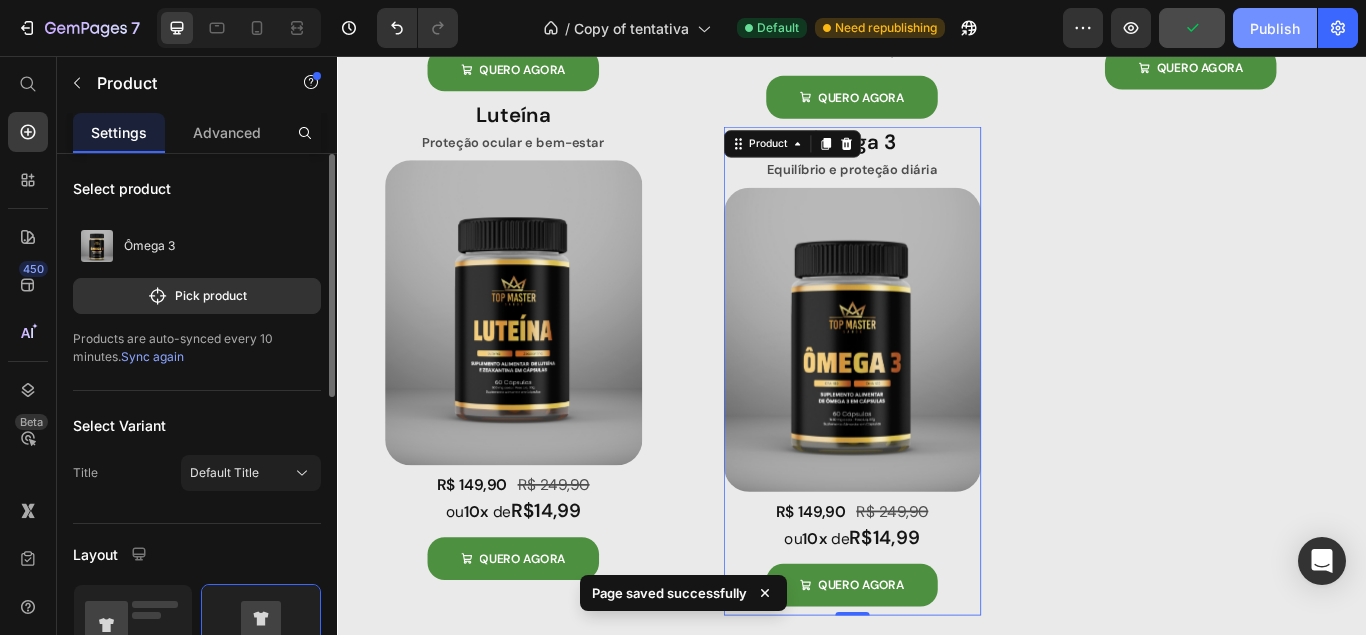 click on "Publish" at bounding box center [1275, 28] 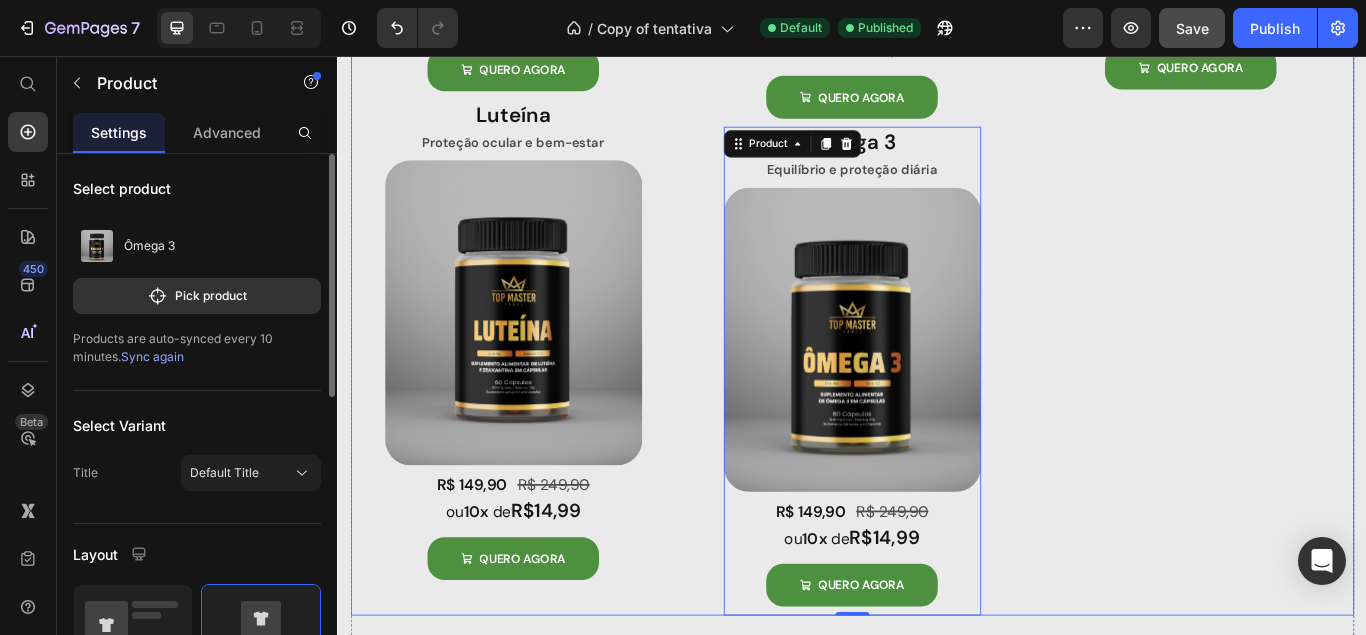 click on "Luteína com Ômega 3 Heading Proteção para visão e coração Text Block Product Images R$ 279,80 Product Price R$ 379,80 Product Price Row ou 10x de R$27,98 Text Block Row QUERO AGORA Add to Cart Row Product" at bounding box center [1332, 122] 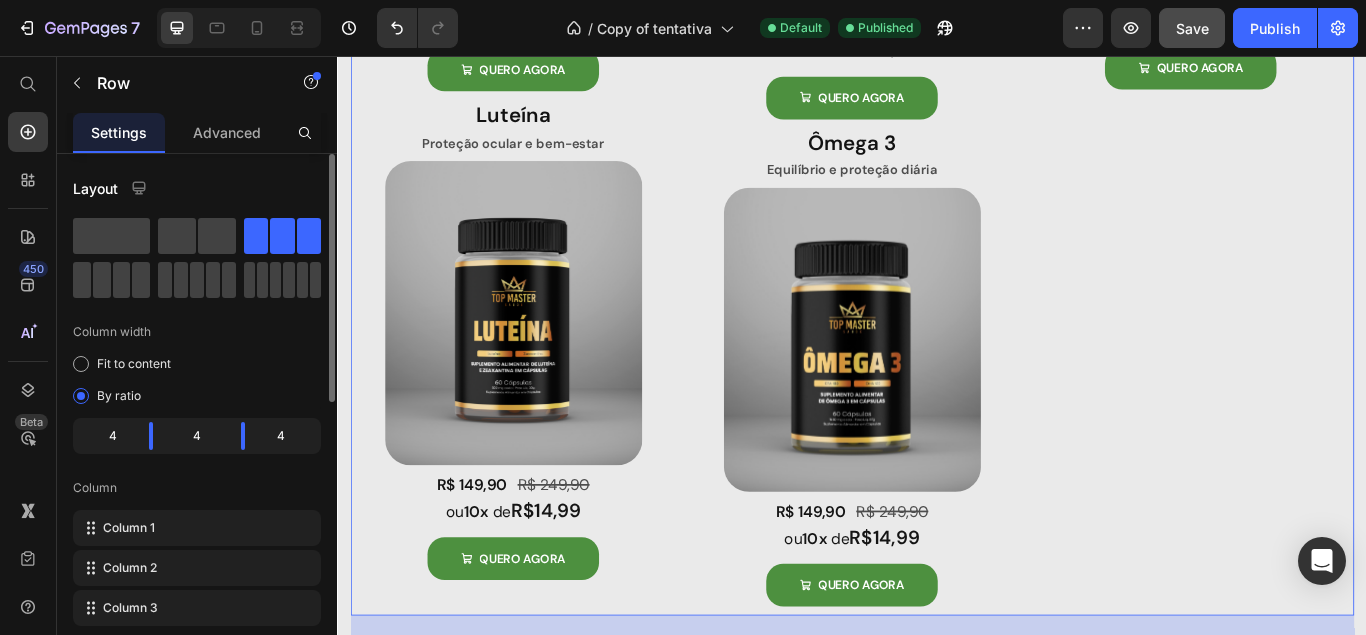 scroll, scrollTop: 1231, scrollLeft: 0, axis: vertical 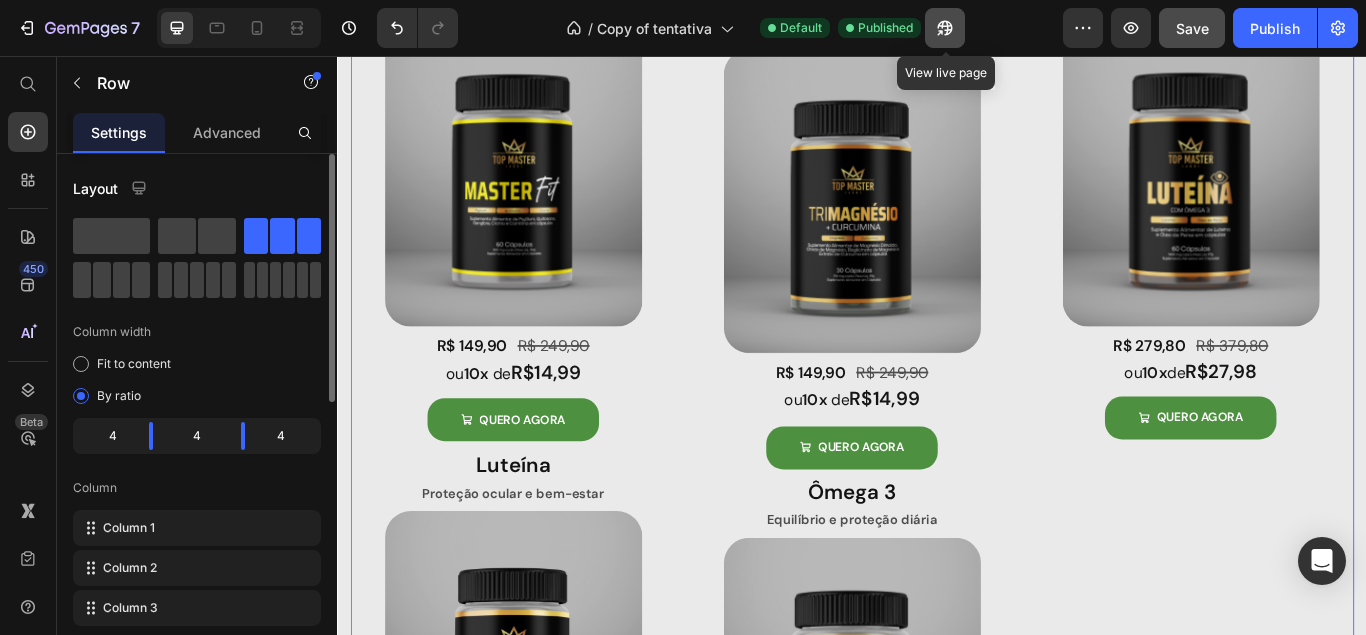 click 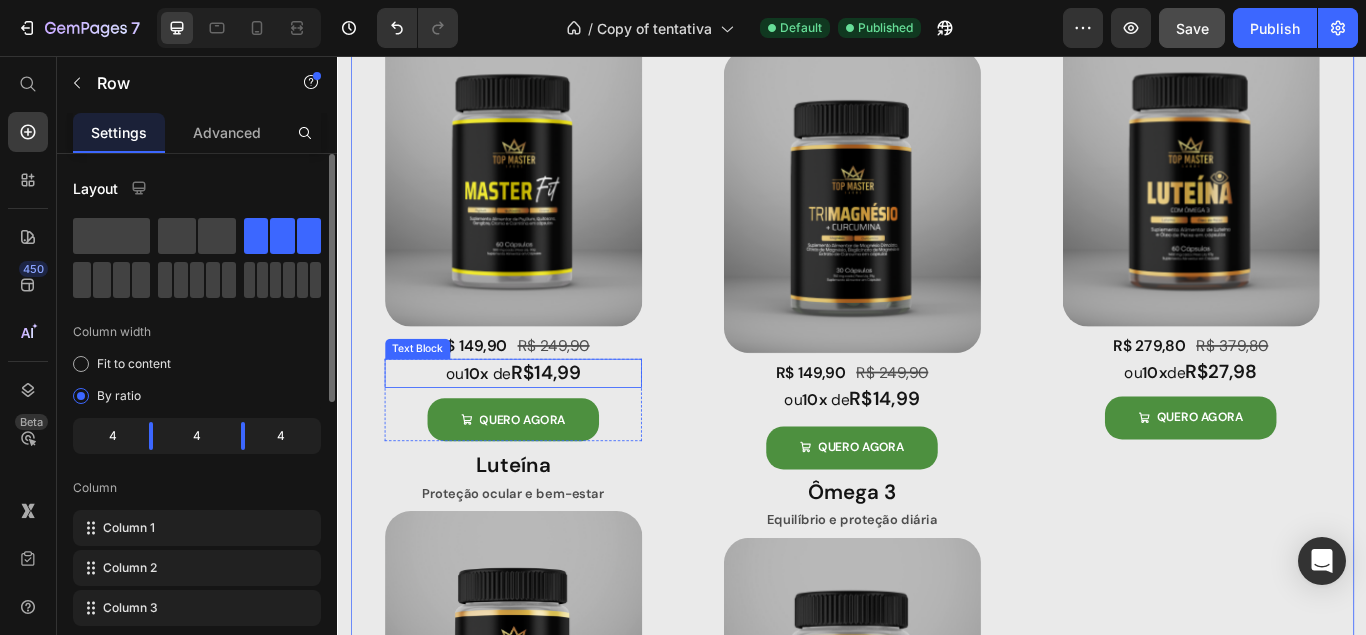 click on "R$14,99" at bounding box center [580, 424] 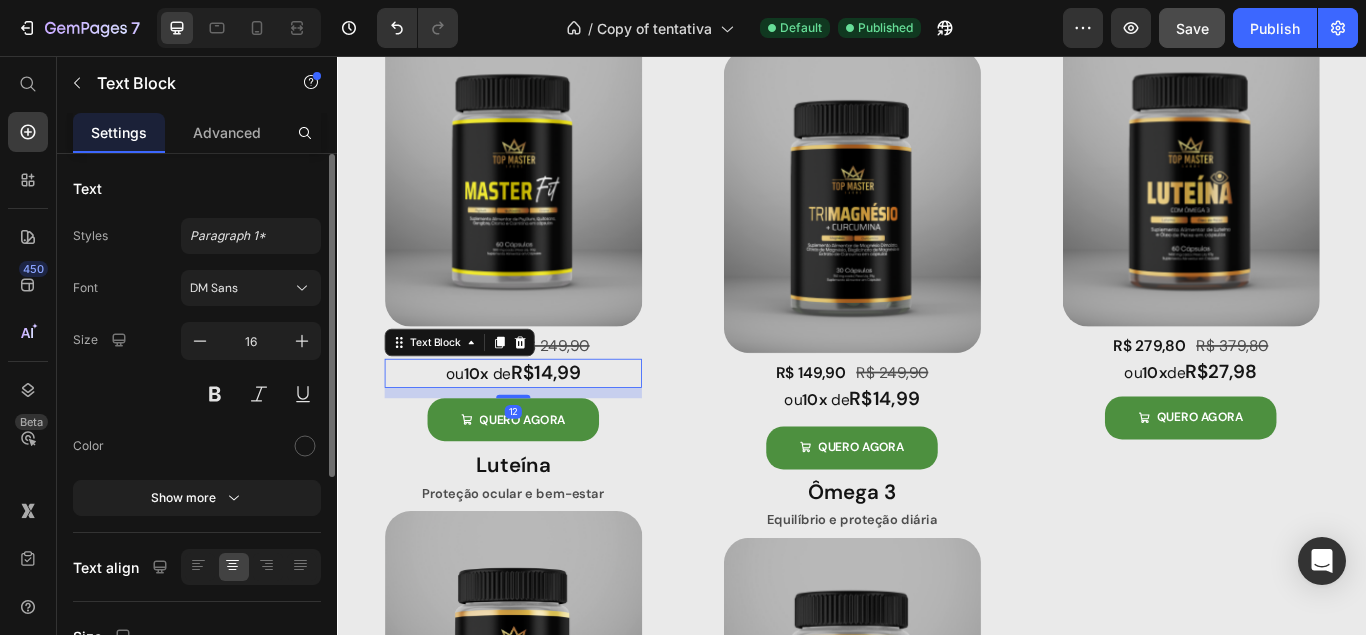 click on "R$14,99" at bounding box center (580, 424) 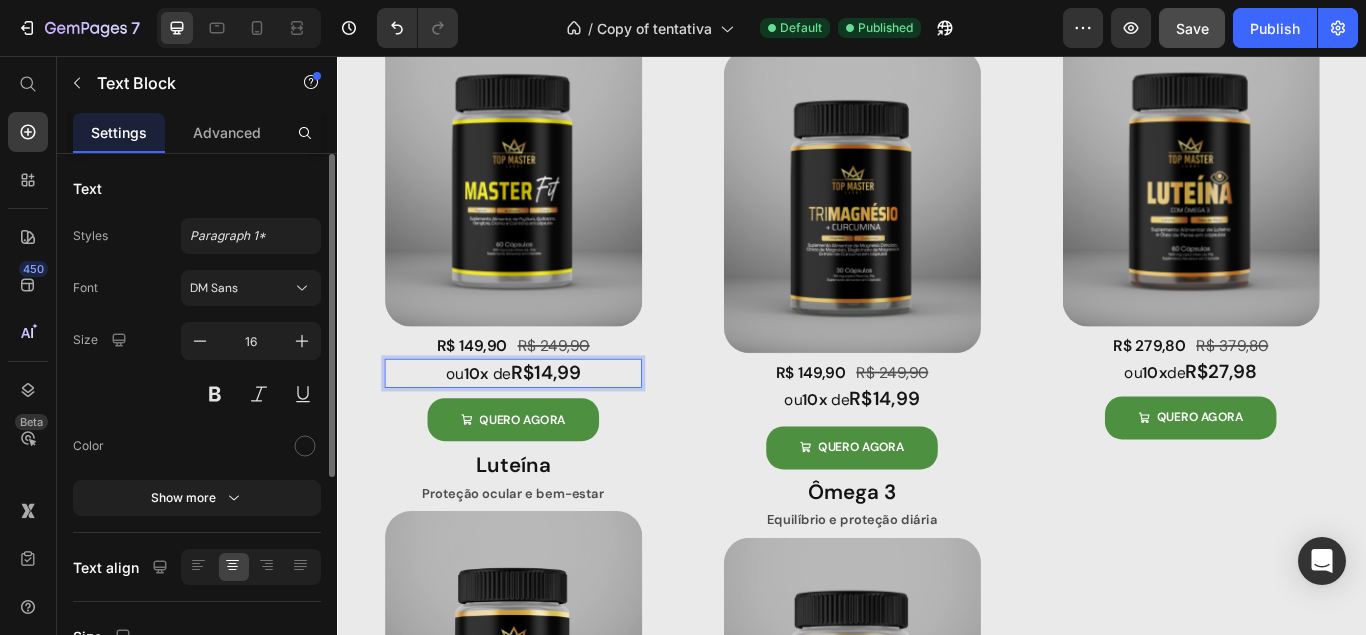 click on "R$14,99" at bounding box center (580, 424) 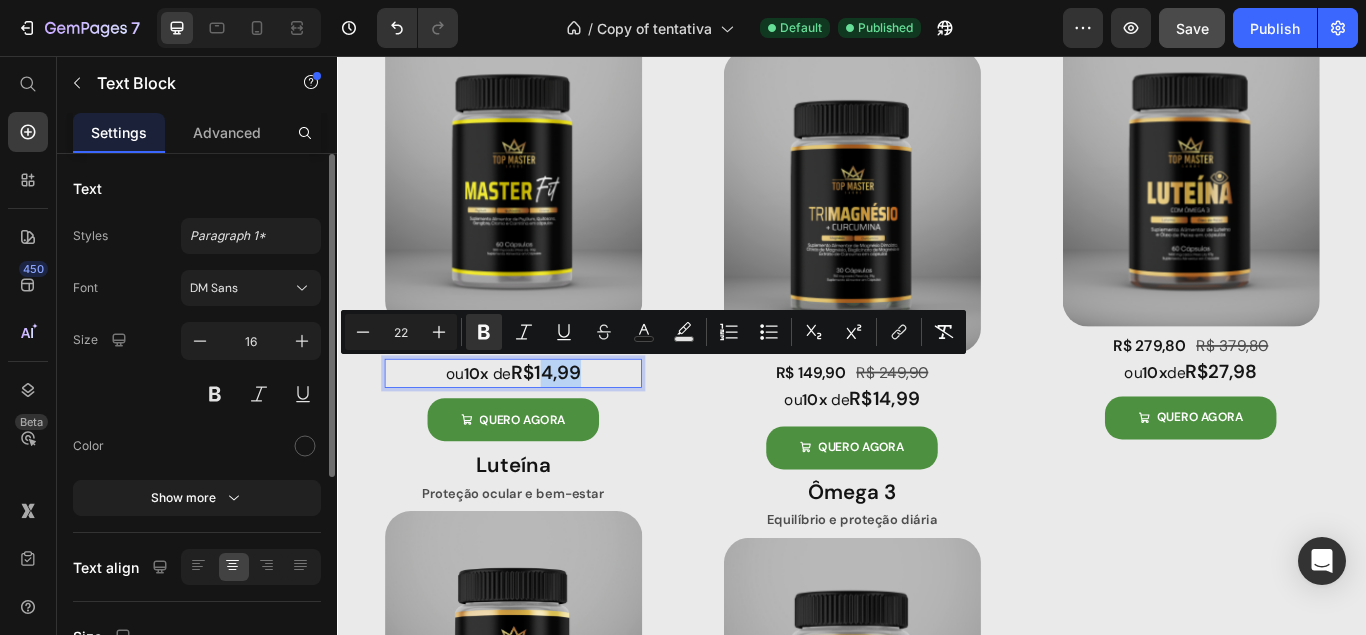 drag, startPoint x: 575, startPoint y: 421, endPoint x: 627, endPoint y: 427, distance: 52.34501 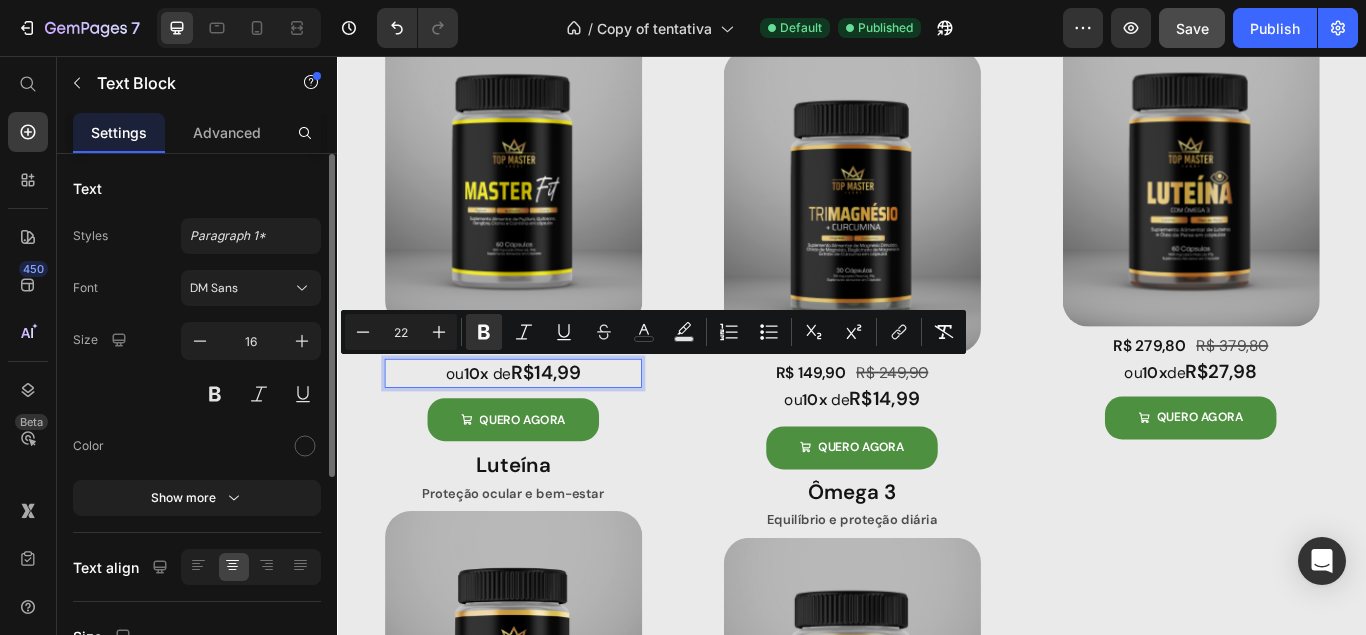 click on "ou 10x de R$14,99" at bounding box center [542, 426] 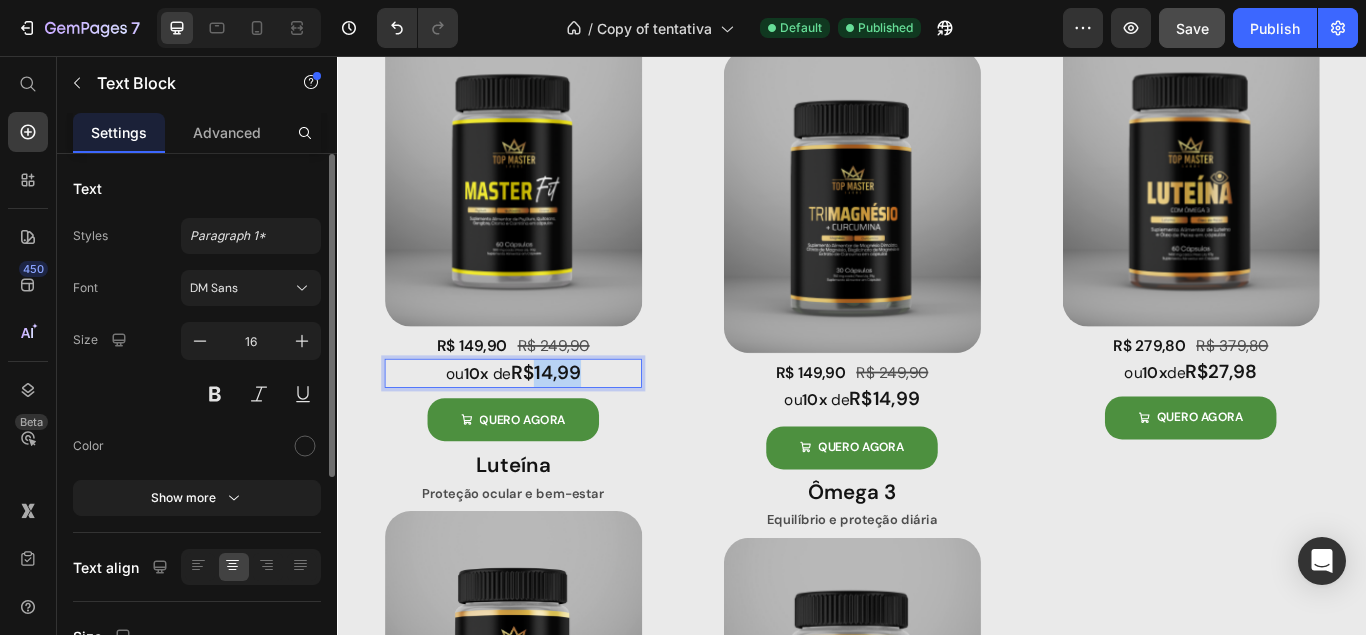 drag, startPoint x: 574, startPoint y: 420, endPoint x: 627, endPoint y: 423, distance: 53.08484 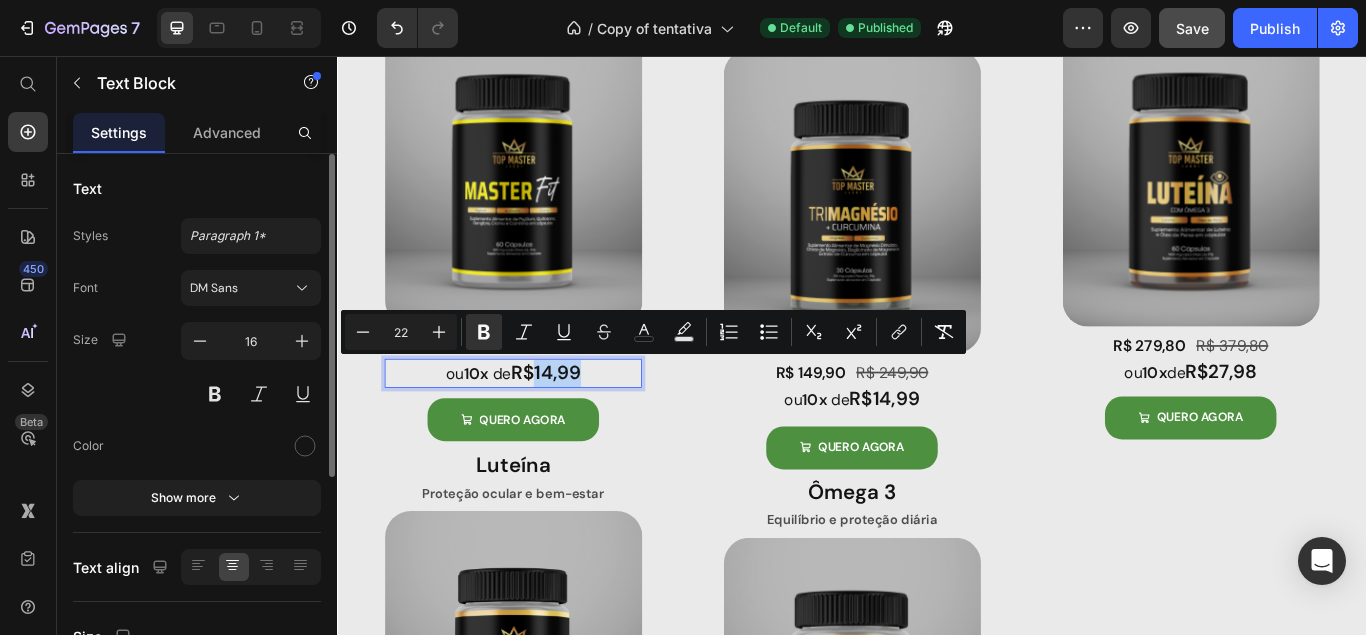 copy on "14,99" 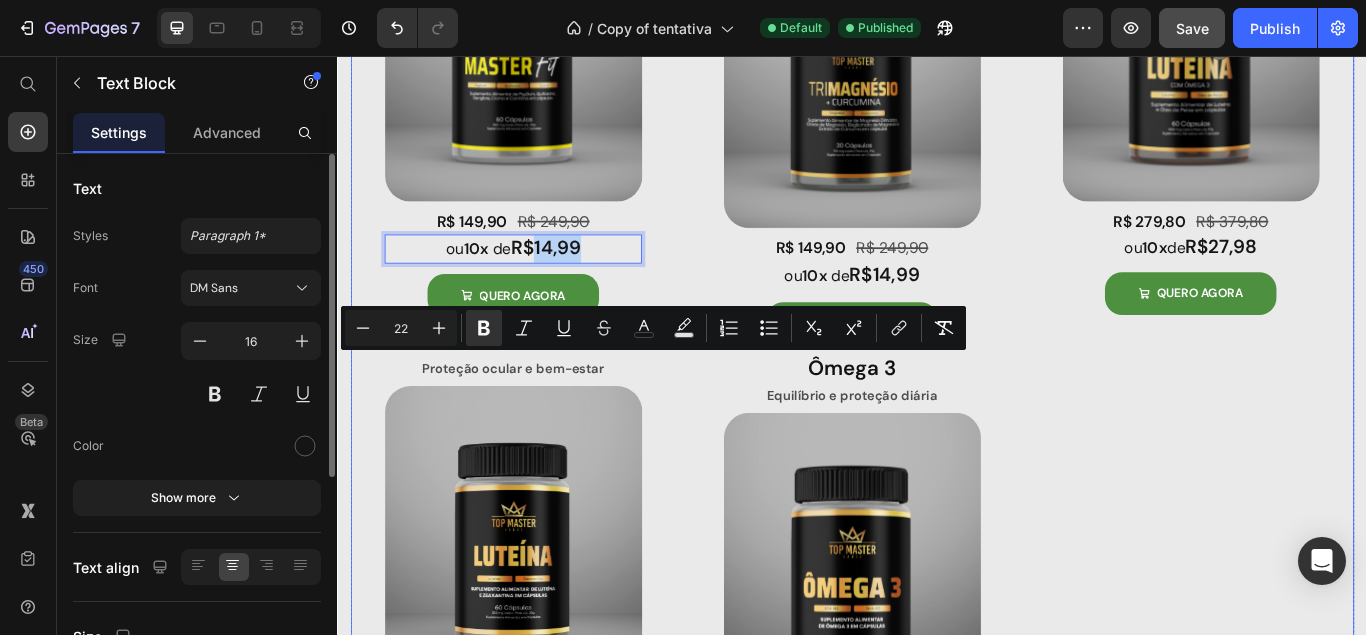 scroll, scrollTop: 1639, scrollLeft: 0, axis: vertical 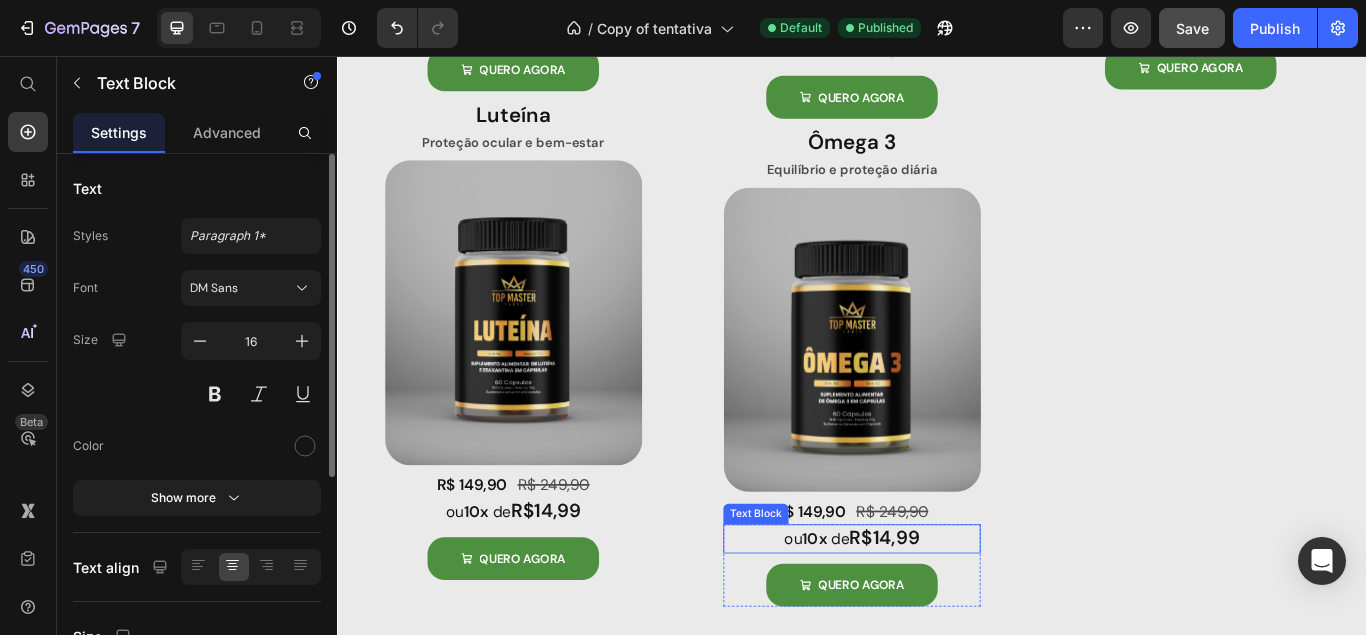 click on "R$14,99" at bounding box center (975, 617) 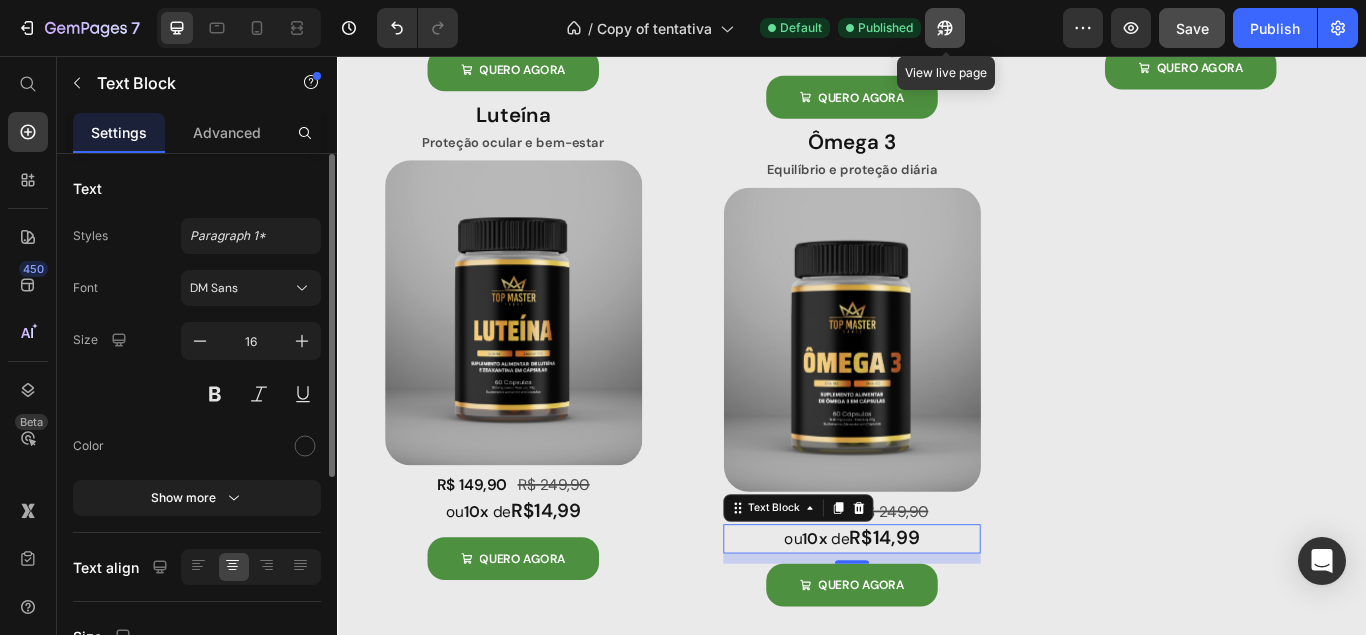 click 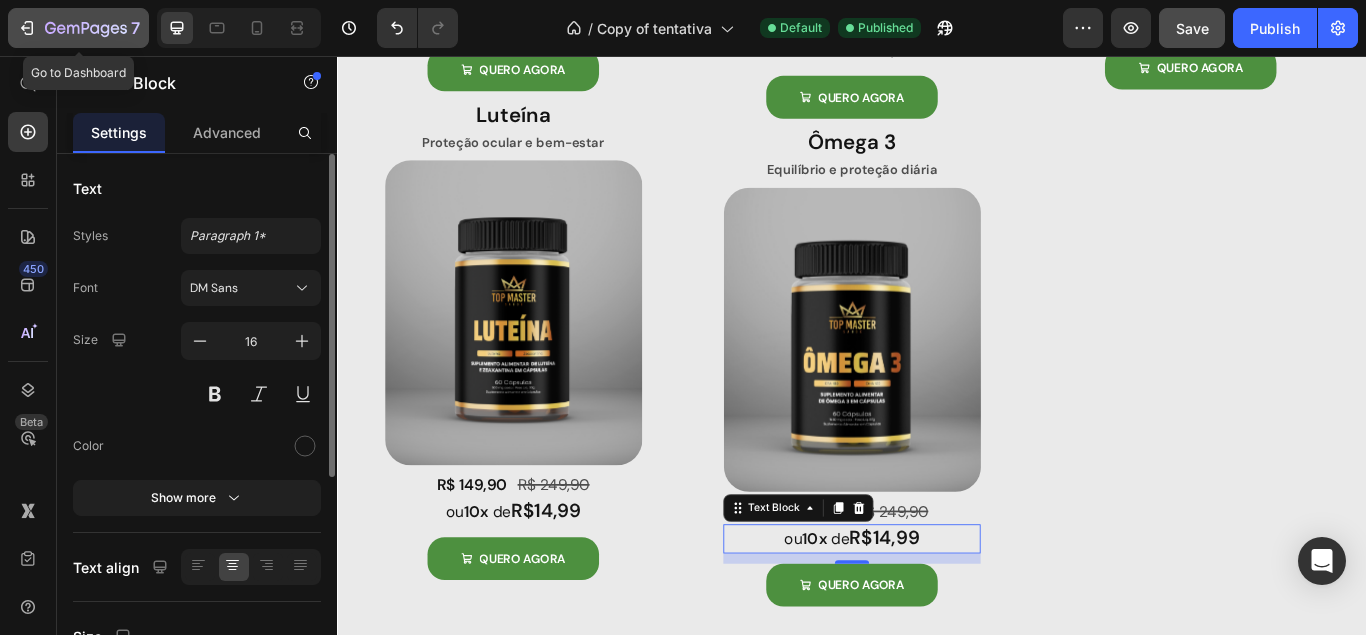 click 